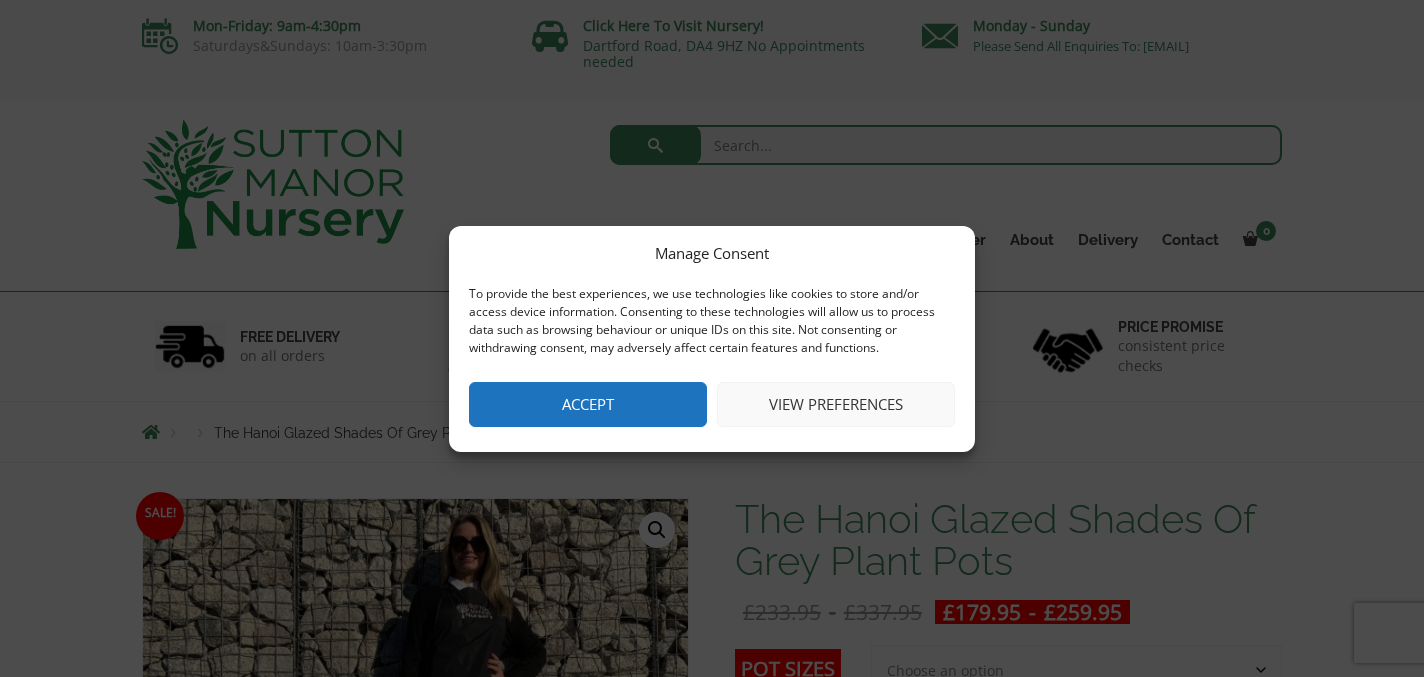 scroll, scrollTop: 0, scrollLeft: 0, axis: both 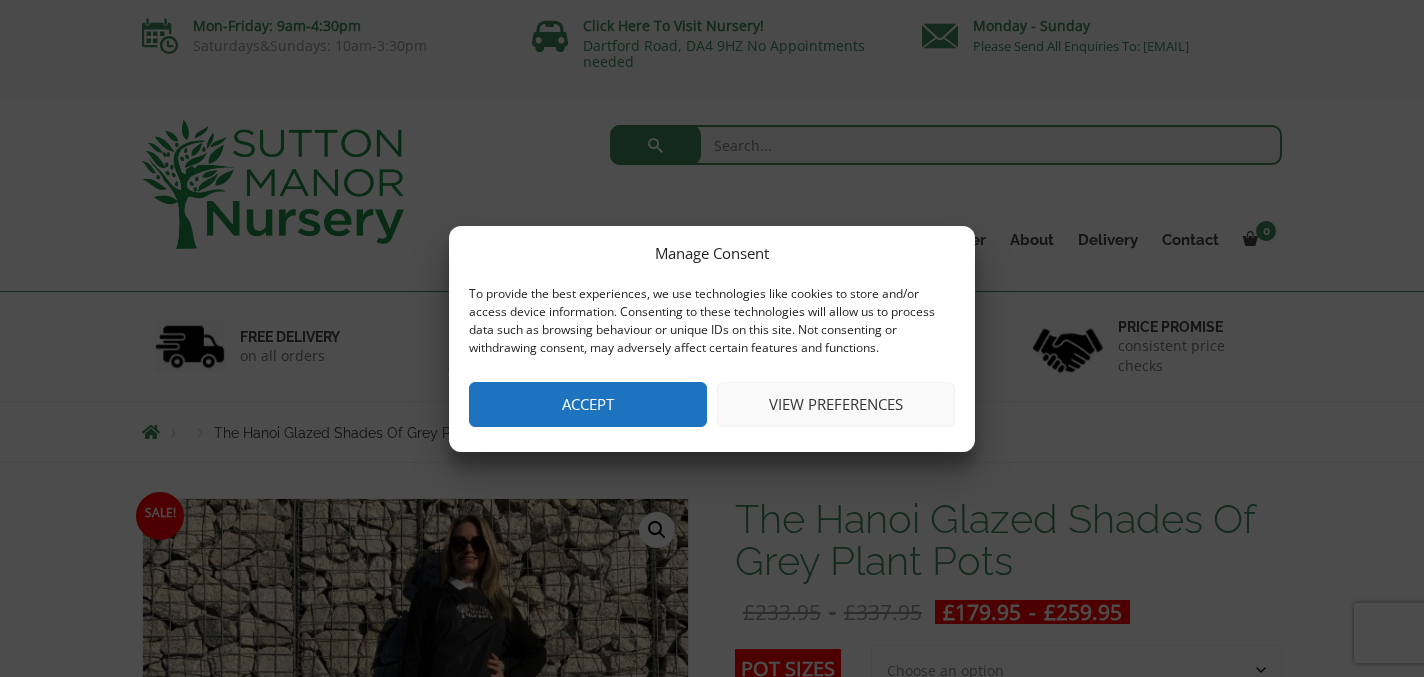 click on "View preferences" at bounding box center (836, 404) 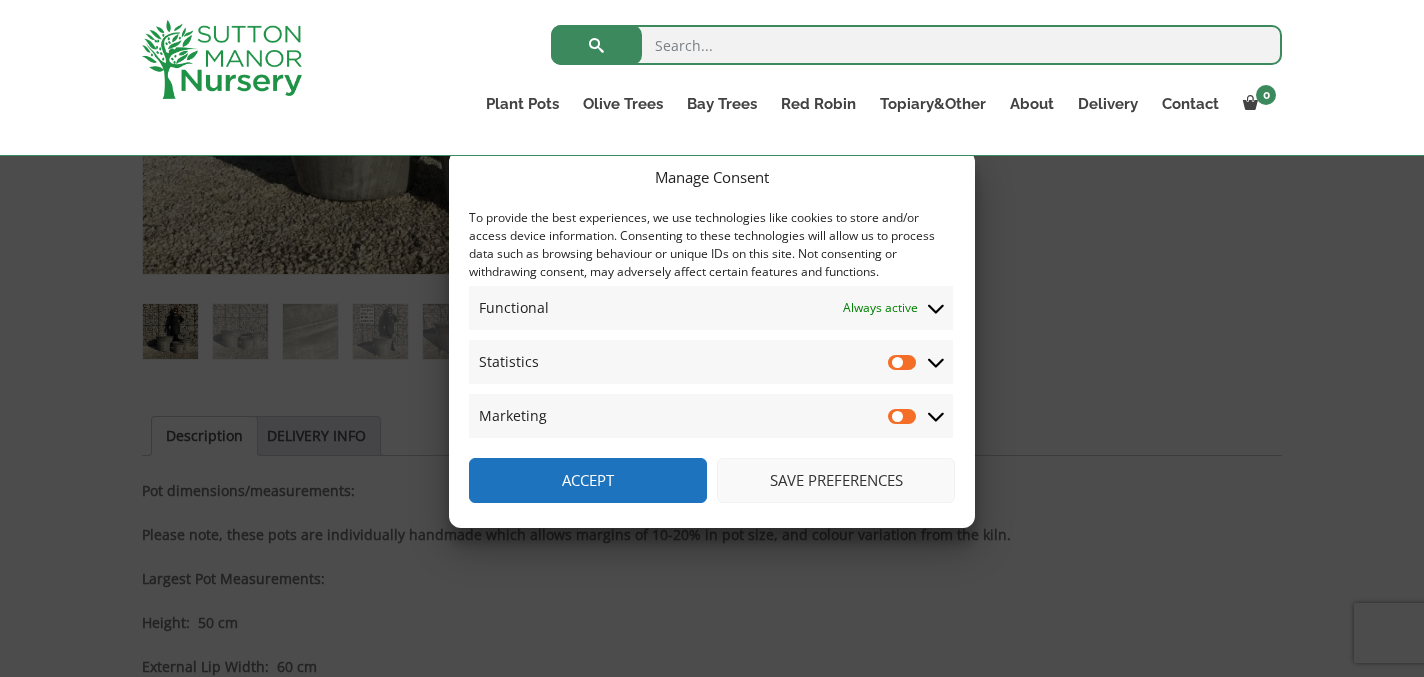 scroll, scrollTop: 756, scrollLeft: 0, axis: vertical 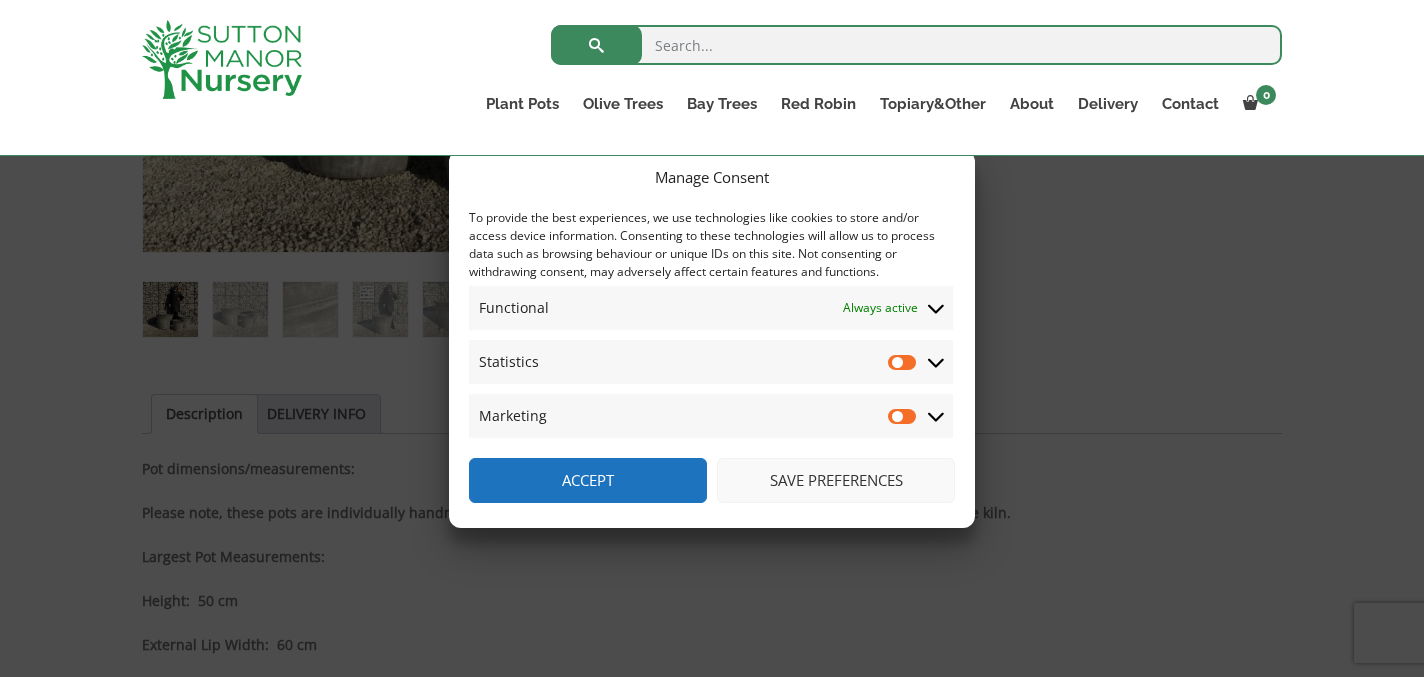 click on "Accept" at bounding box center (588, 480) 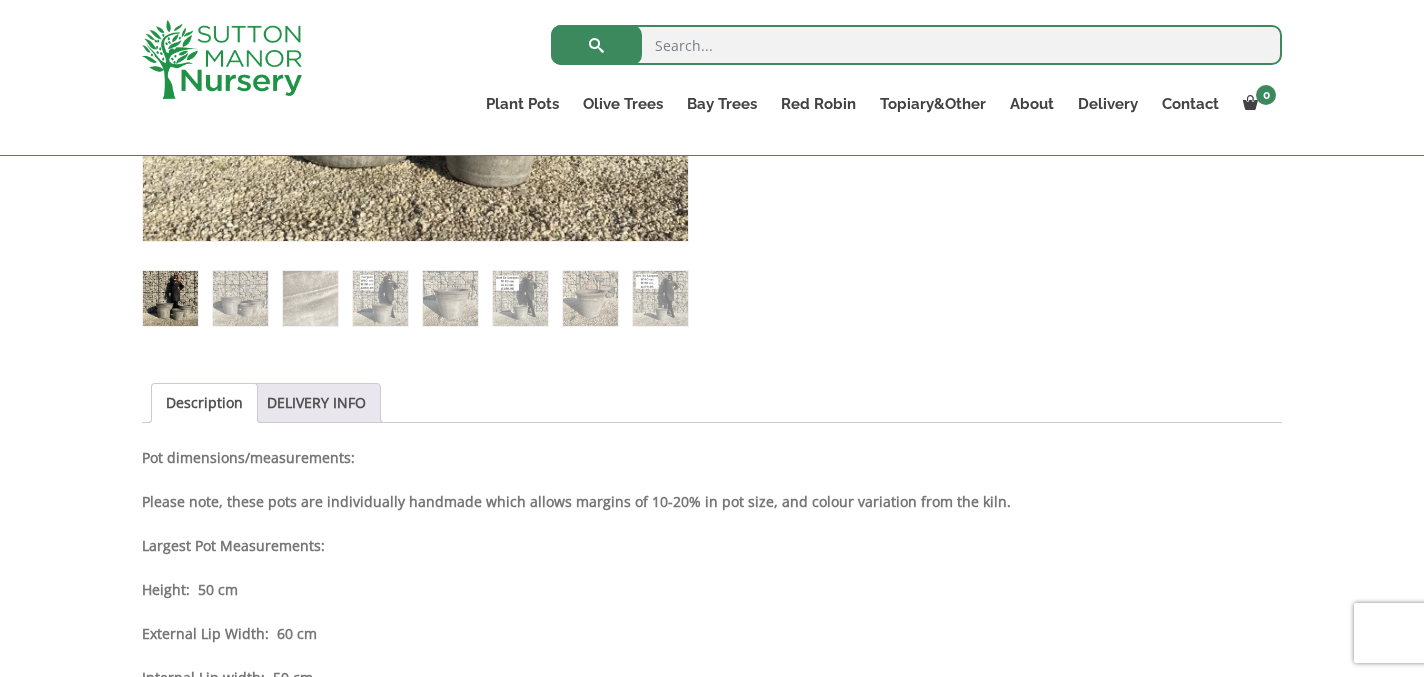 scroll, scrollTop: 766, scrollLeft: 0, axis: vertical 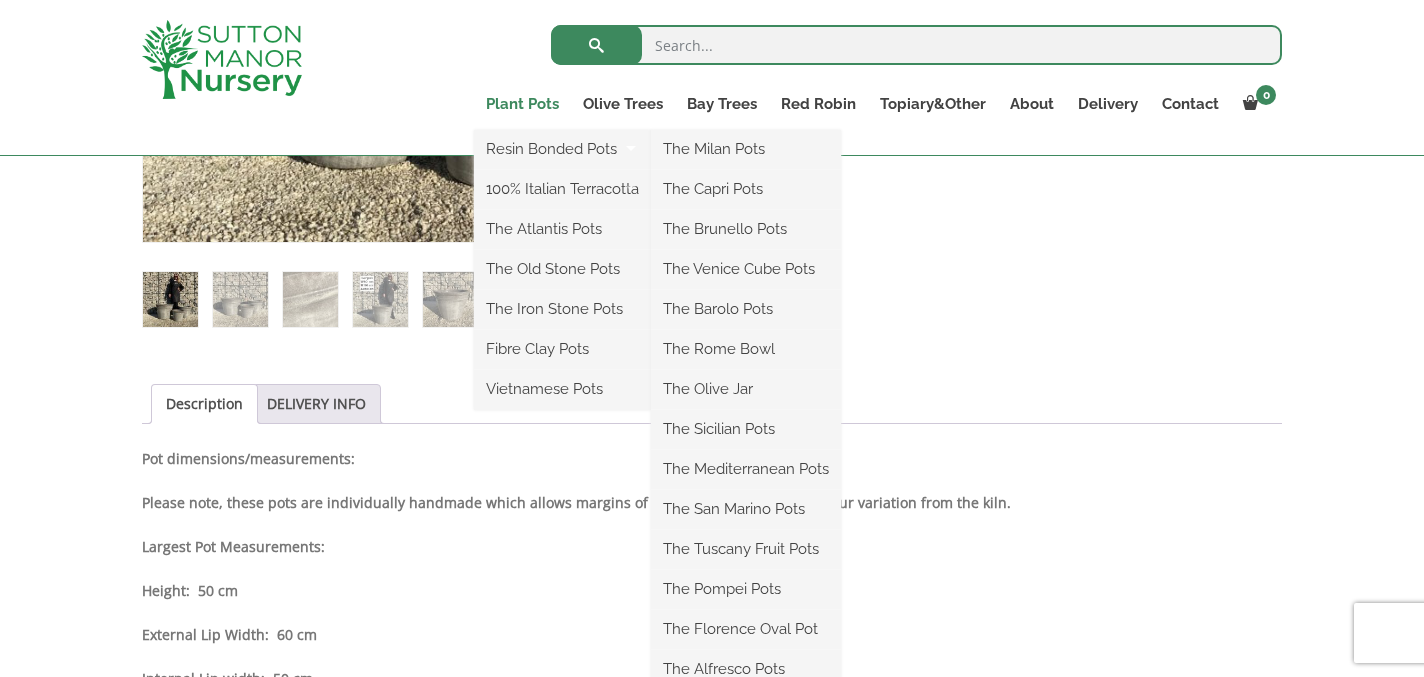 click on "Plant Pots" at bounding box center [522, 104] 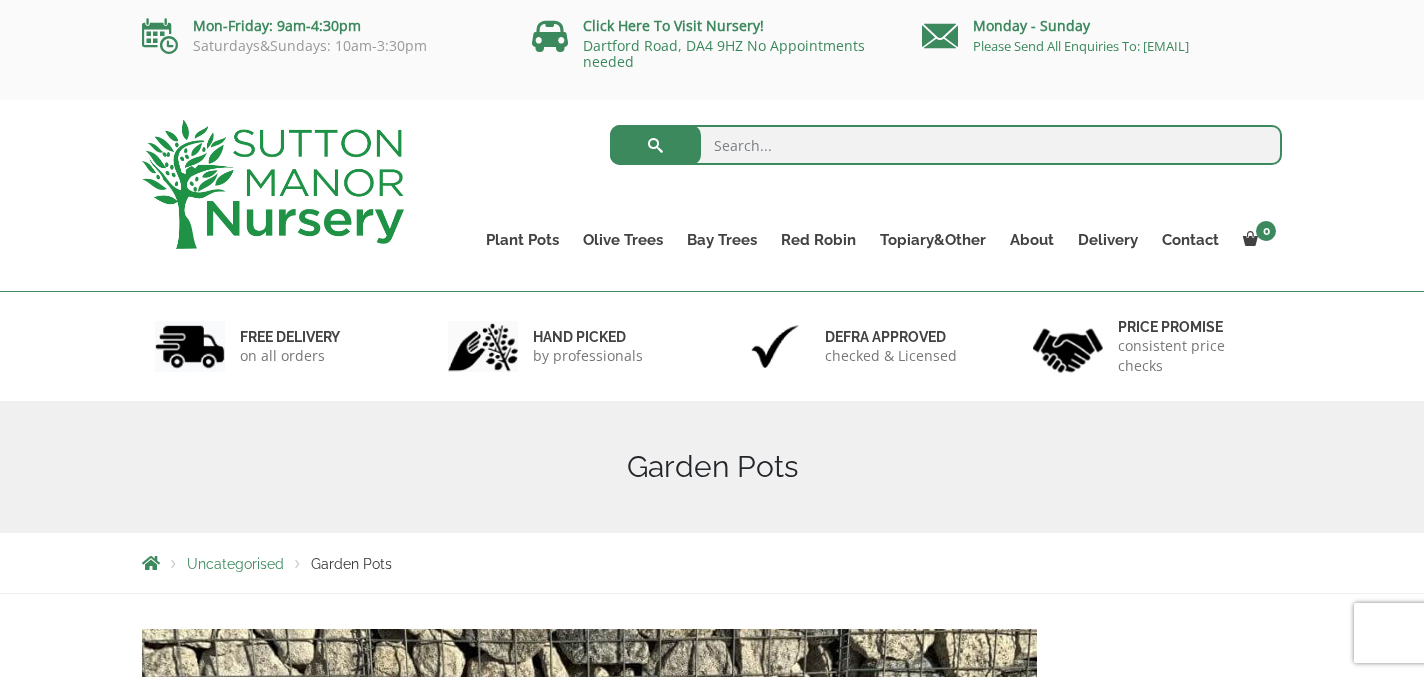 scroll, scrollTop: 0, scrollLeft: 0, axis: both 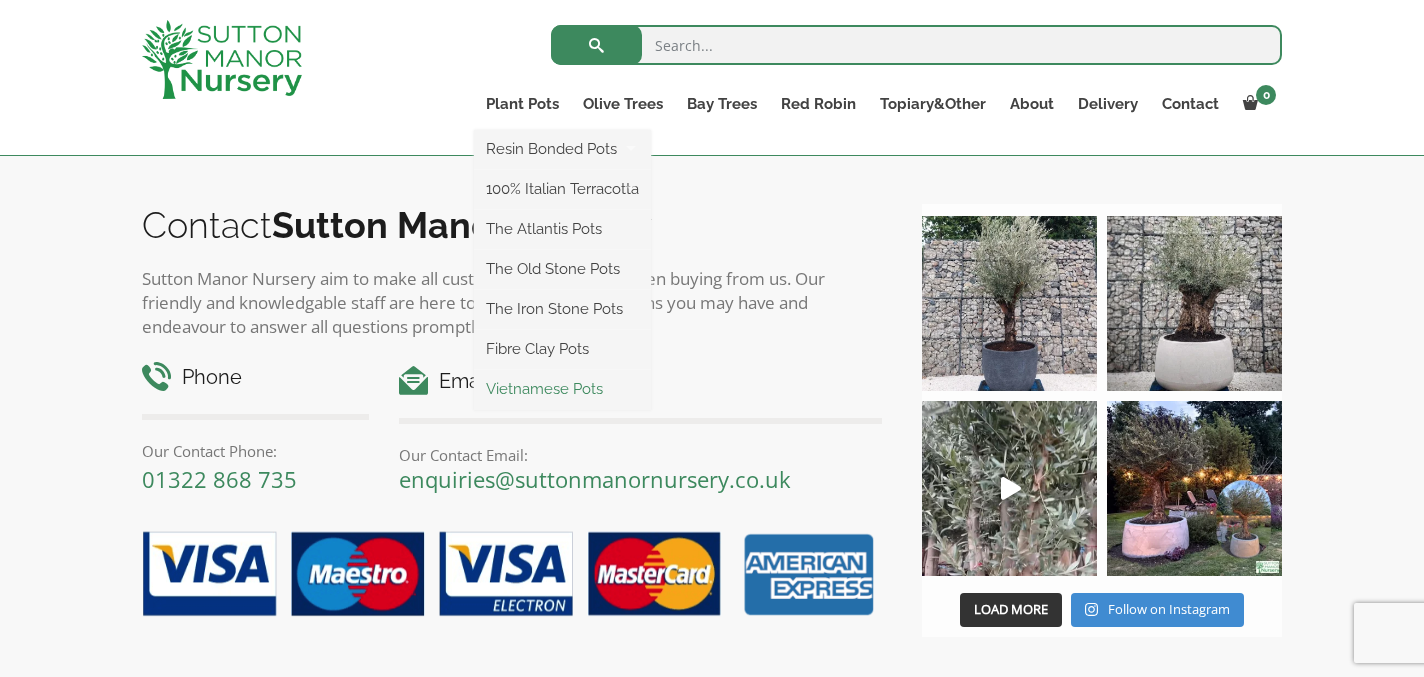 click on "Vietnamese Pots" at bounding box center [562, 389] 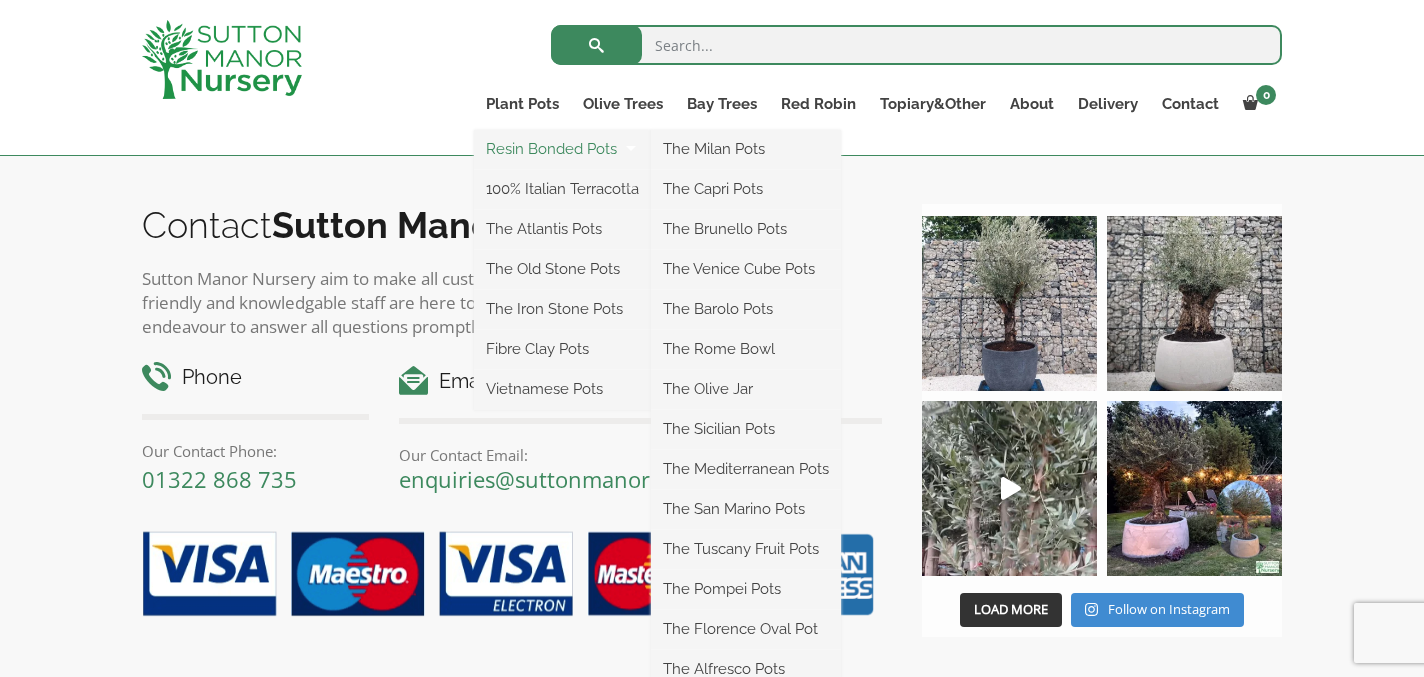 click on "Resin Bonded Pots" at bounding box center (562, 149) 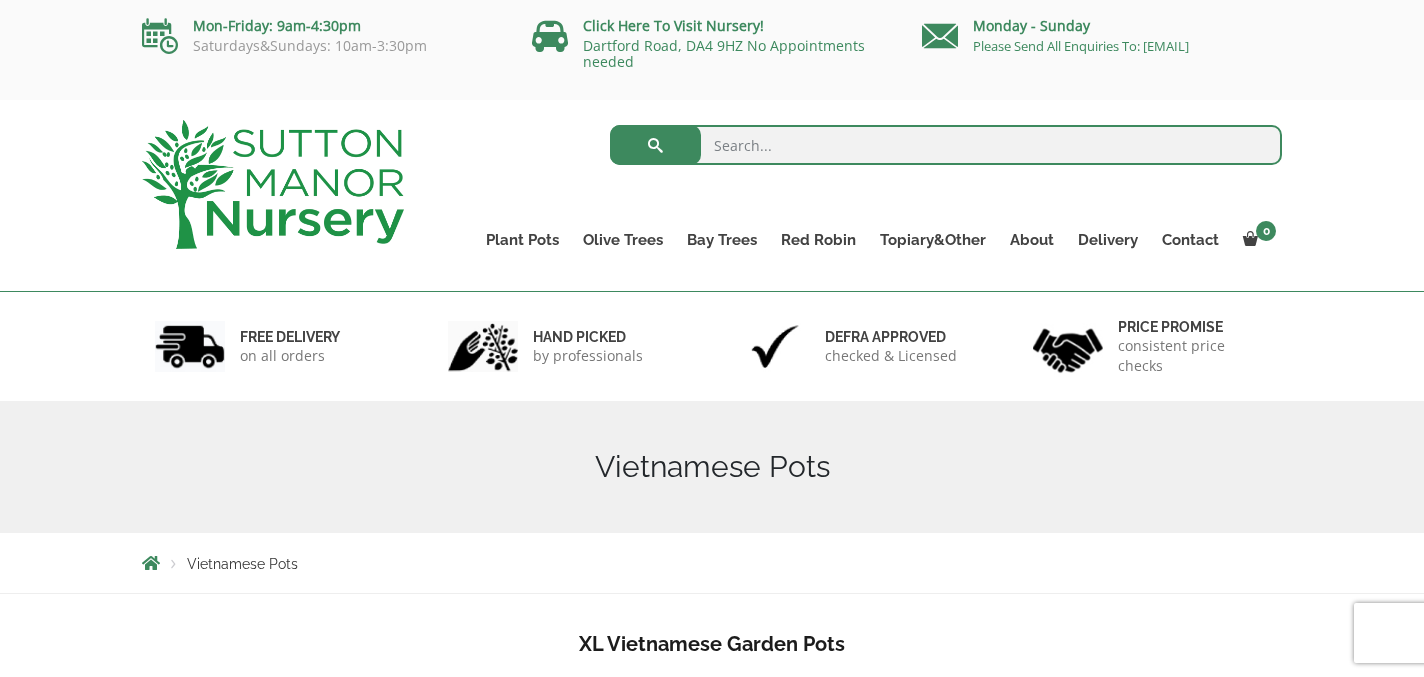 scroll, scrollTop: 72, scrollLeft: 0, axis: vertical 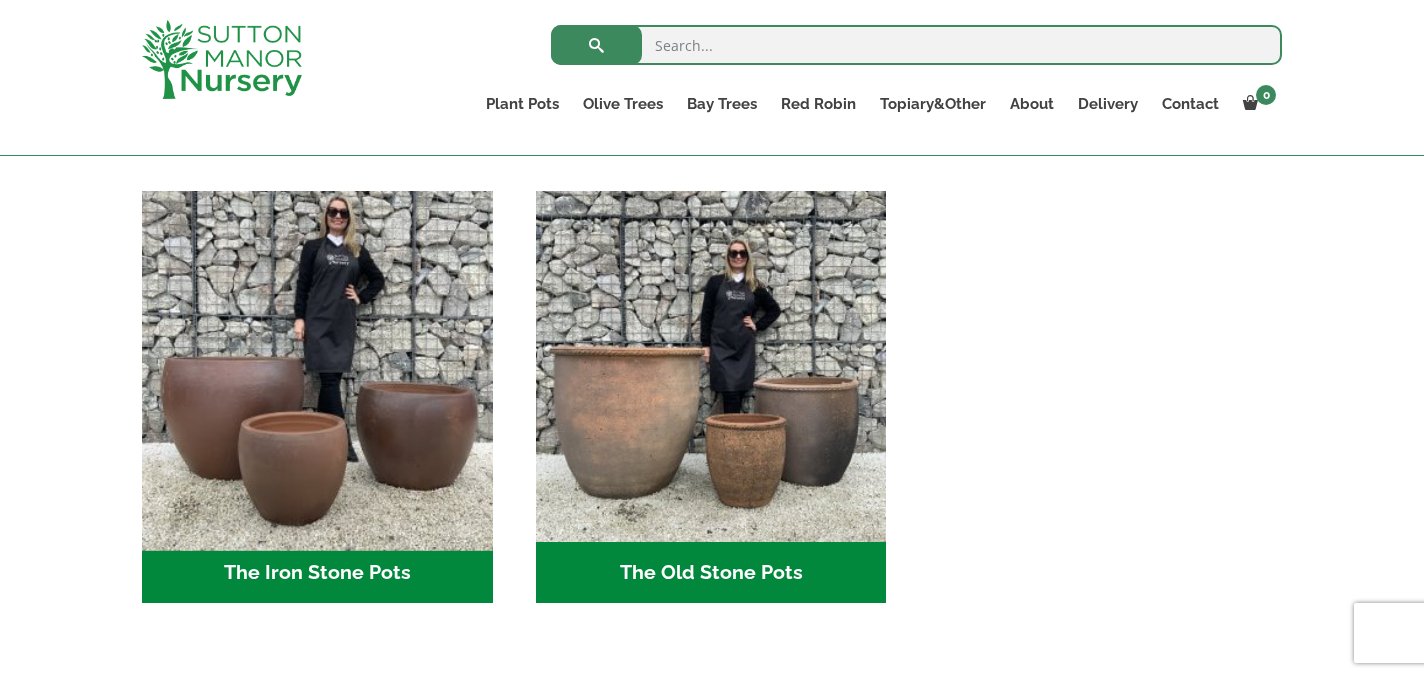click at bounding box center [317, 367] 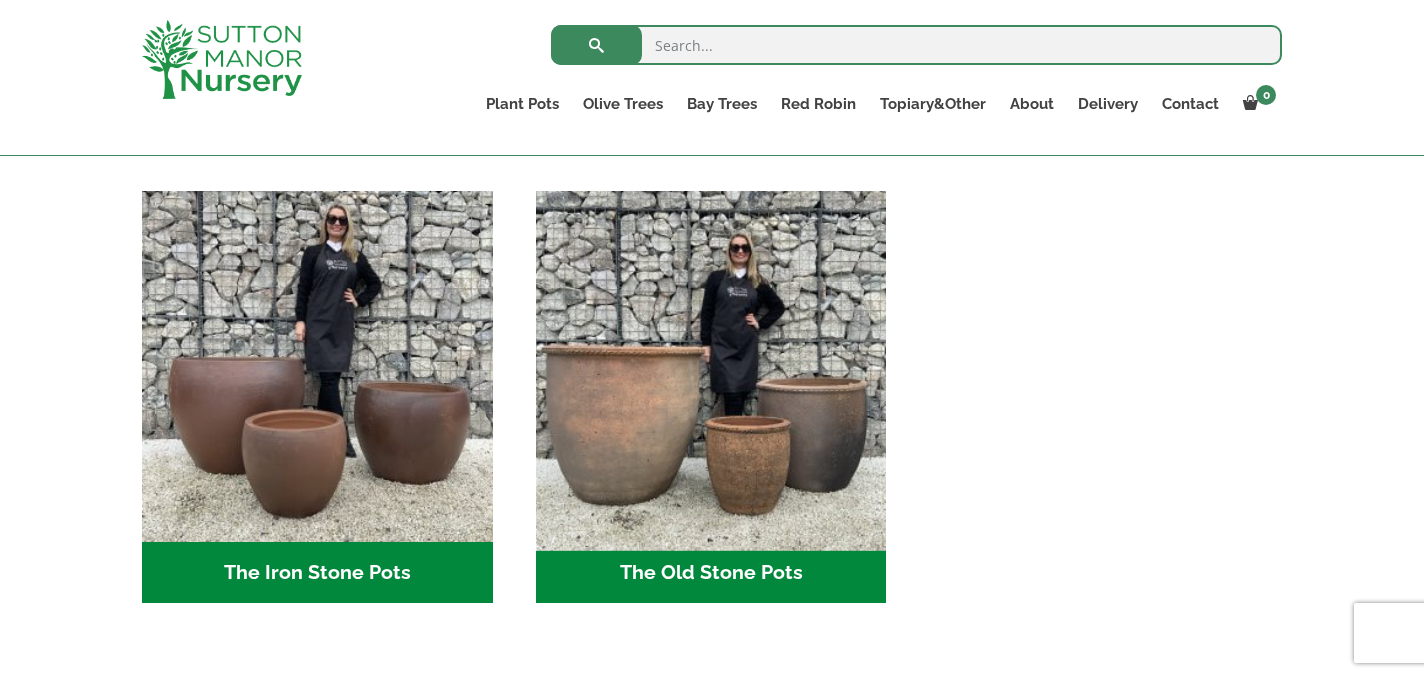click at bounding box center [711, 367] 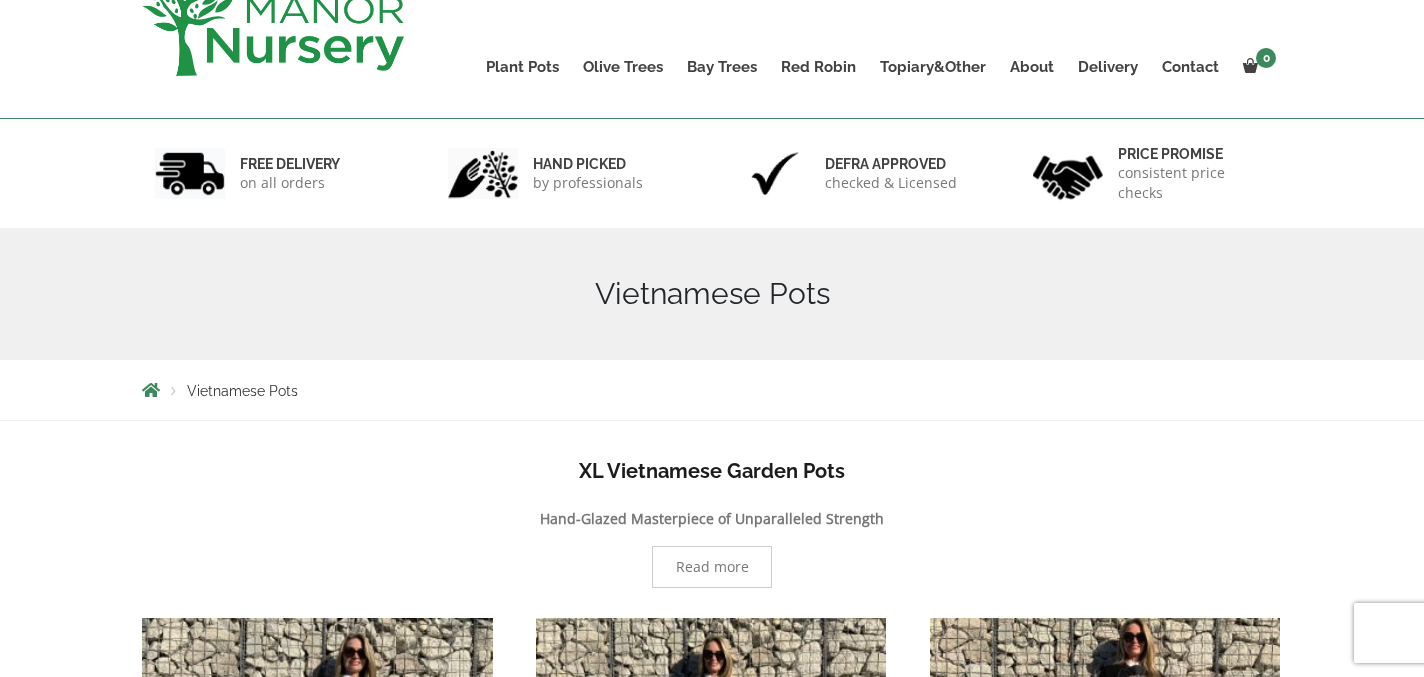scroll, scrollTop: 0, scrollLeft: 0, axis: both 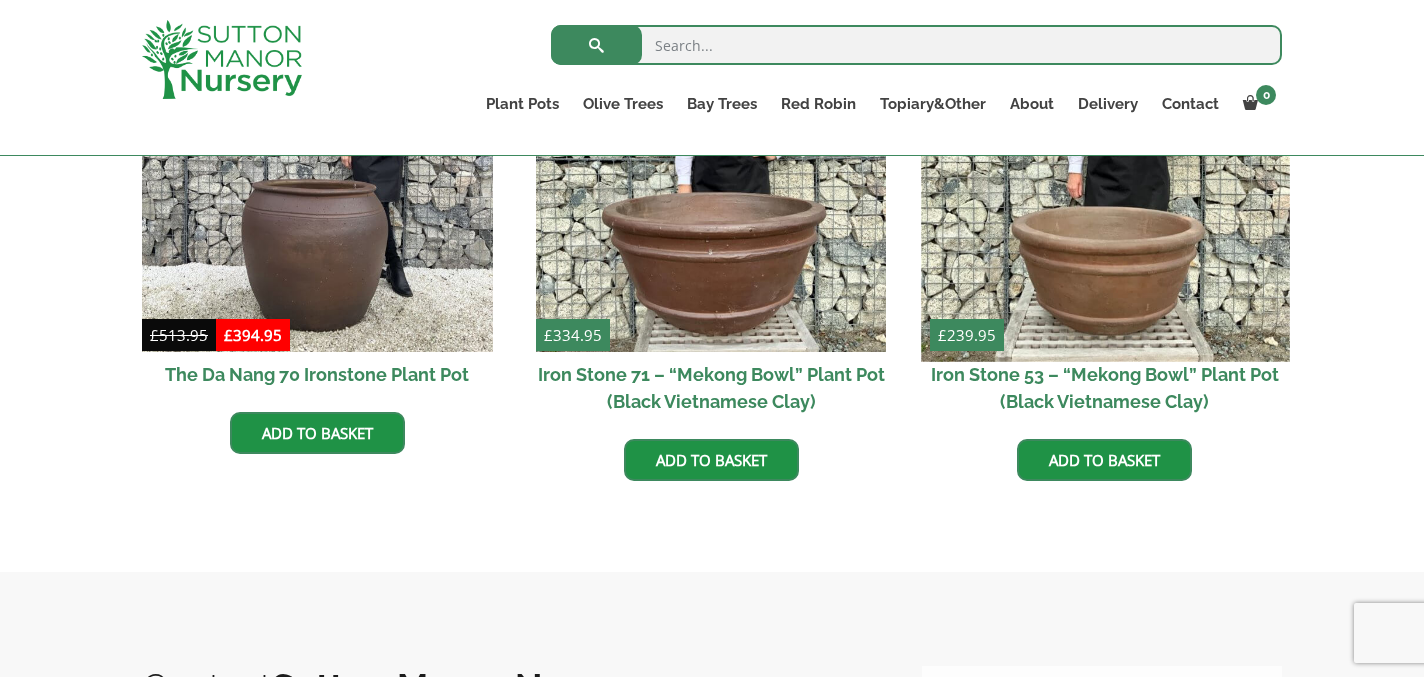 click at bounding box center [1105, 177] 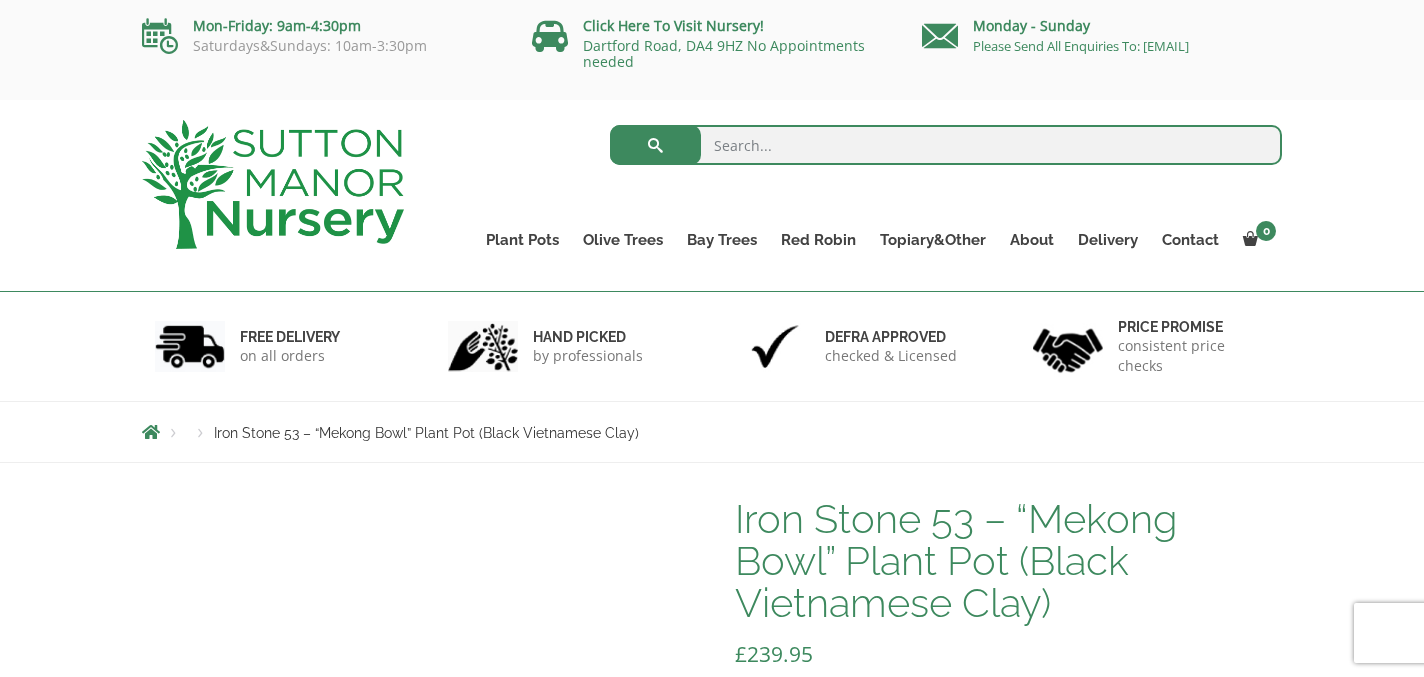 scroll, scrollTop: 0, scrollLeft: 0, axis: both 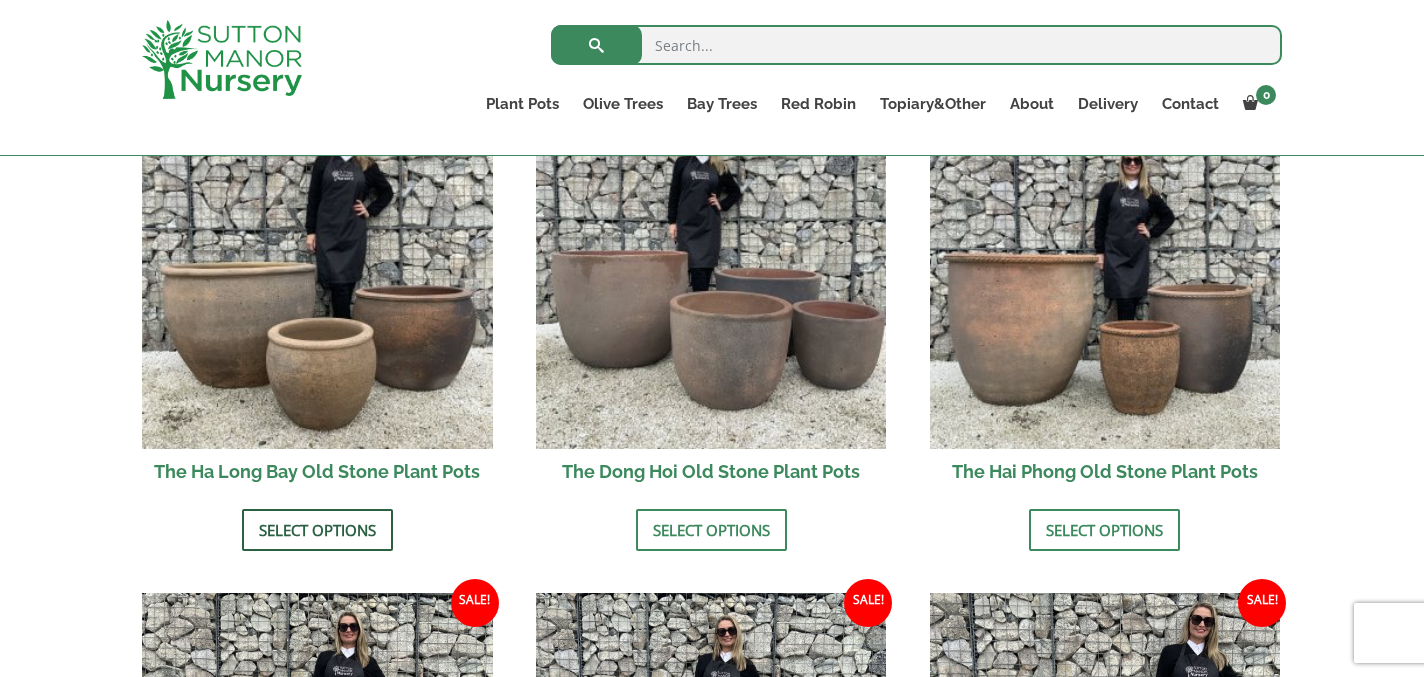 click on "Select options" at bounding box center (317, 530) 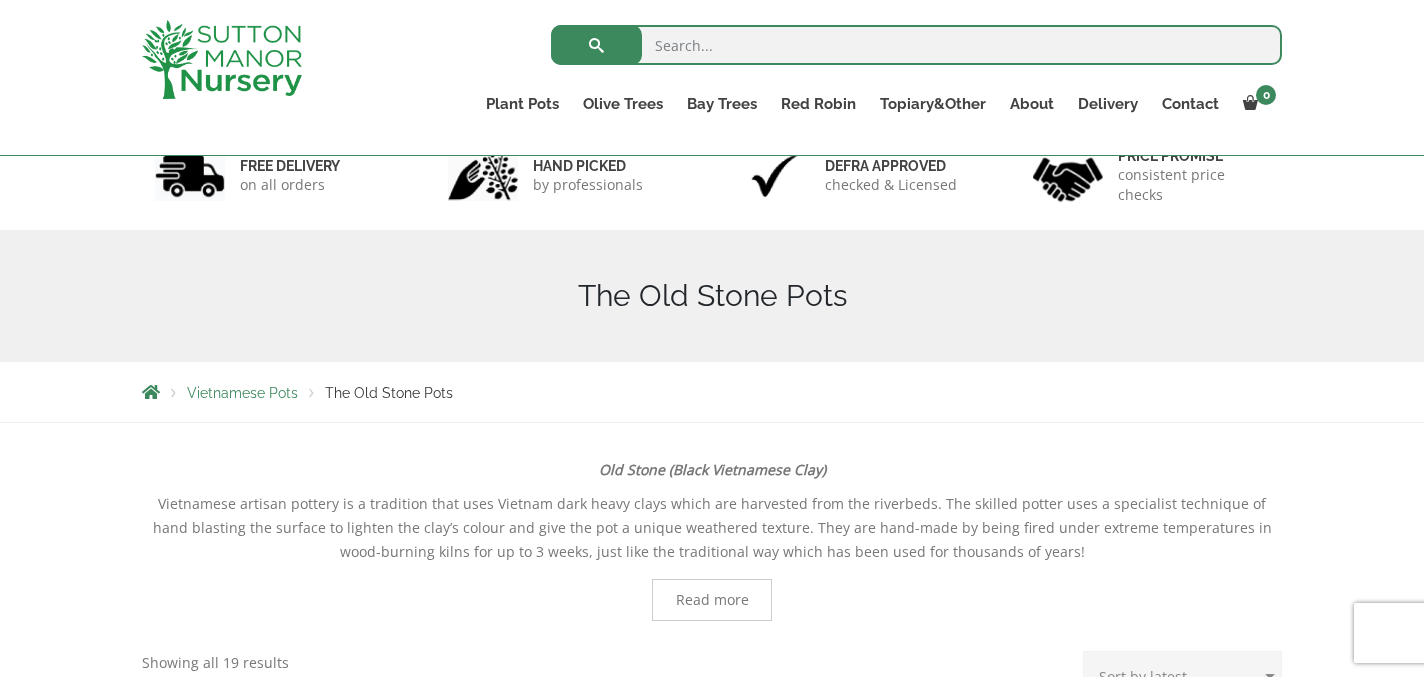scroll, scrollTop: 131, scrollLeft: 0, axis: vertical 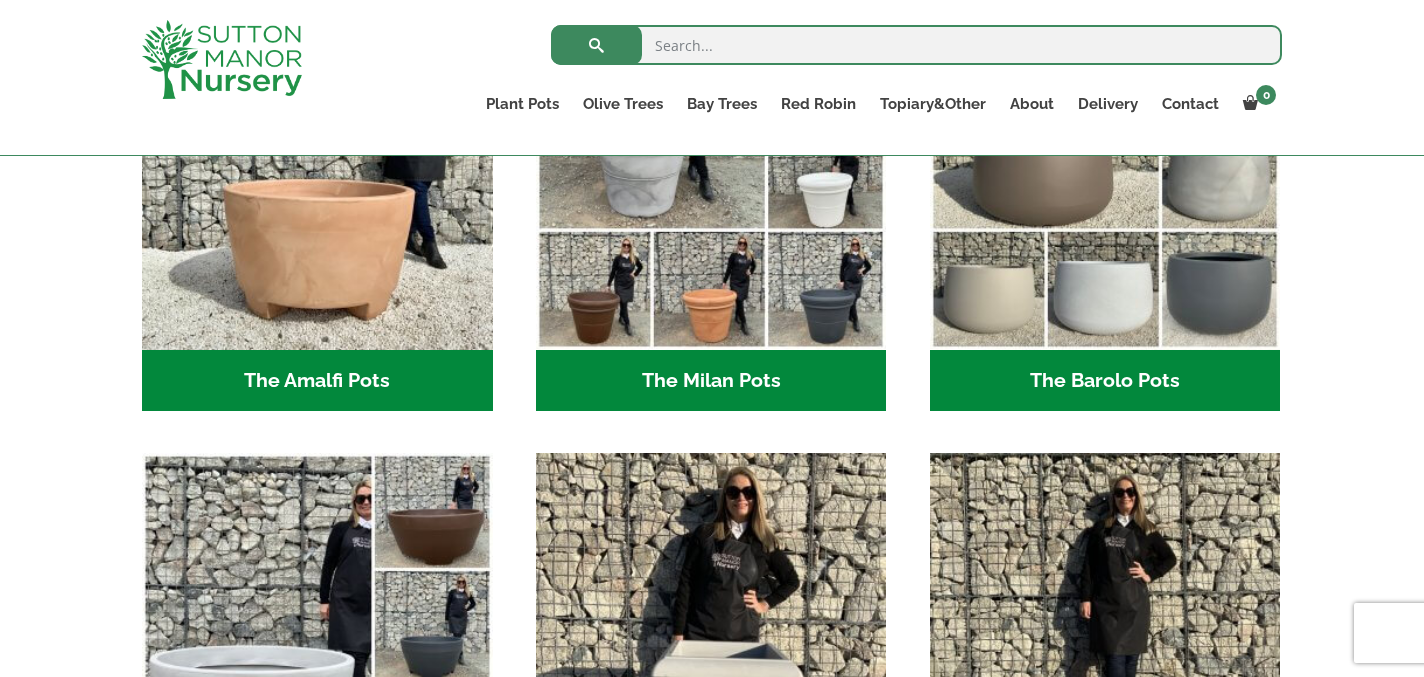 click on "The Amalfi Pots  (3)" at bounding box center (317, 381) 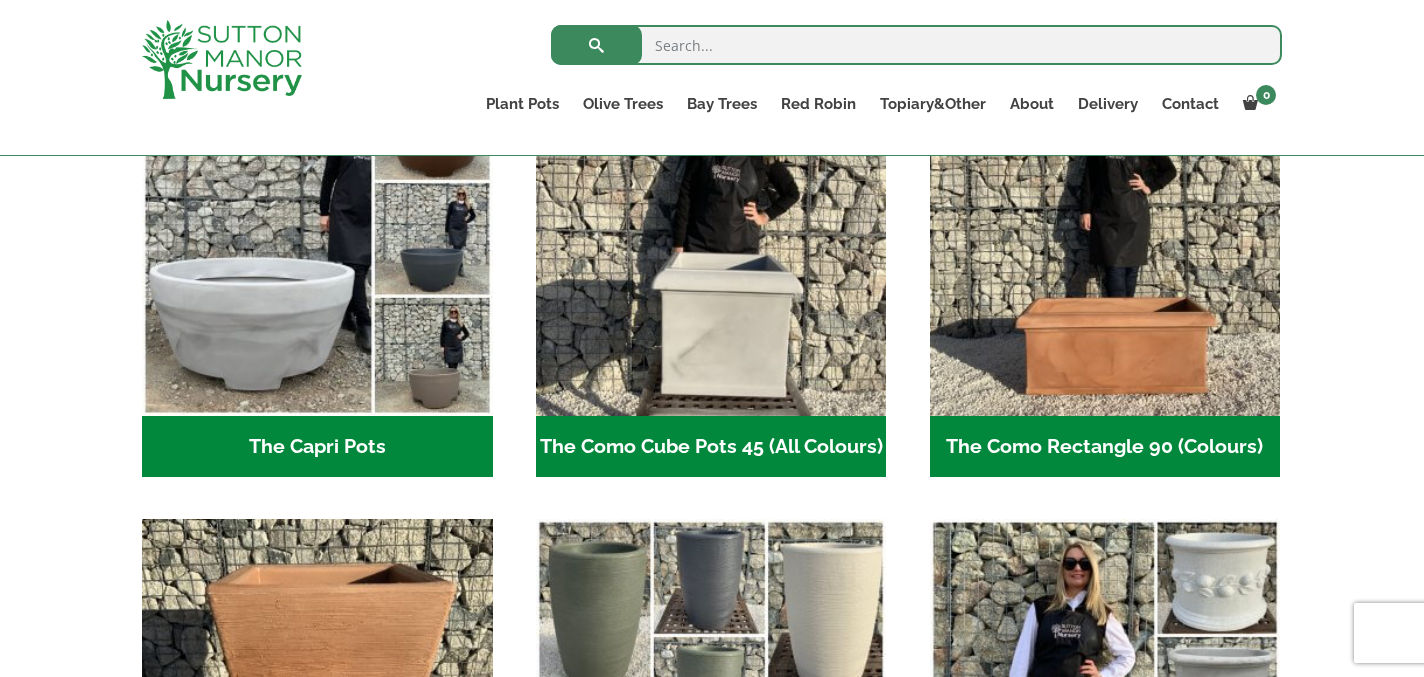 scroll, scrollTop: 1095, scrollLeft: 0, axis: vertical 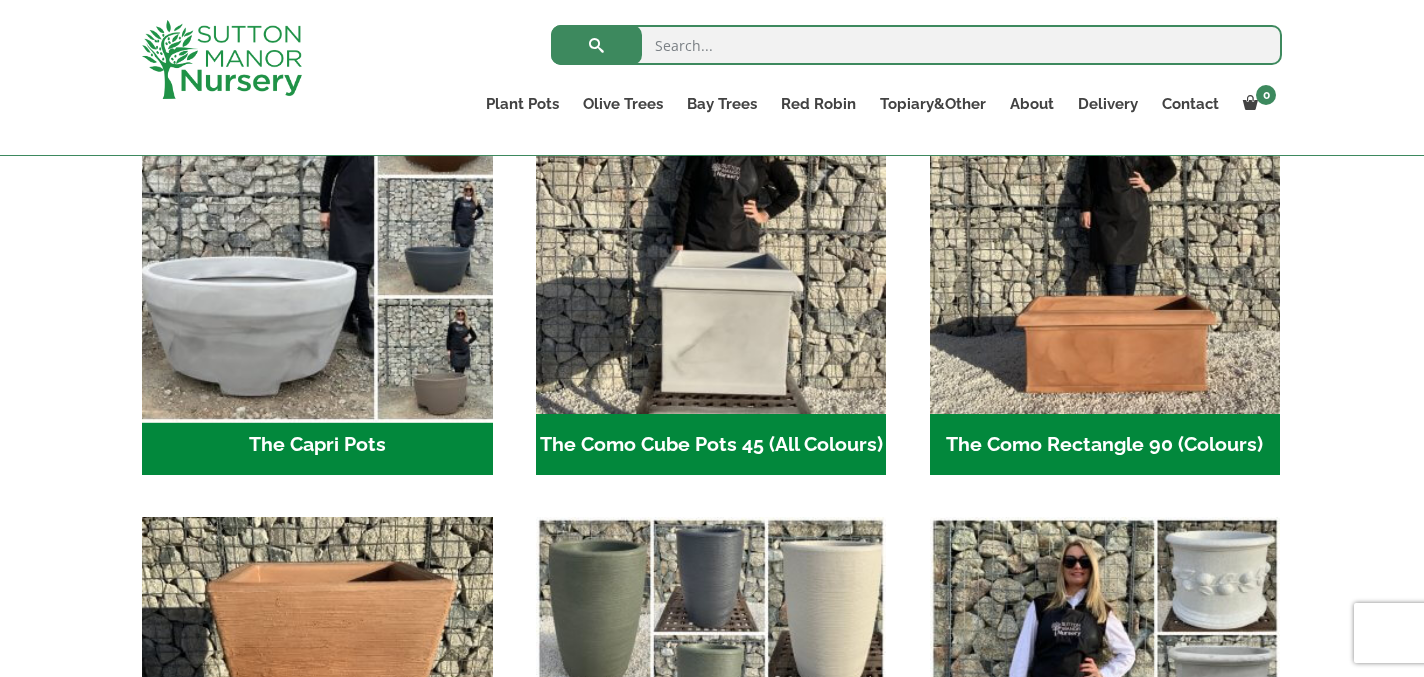 click at bounding box center [317, 239] 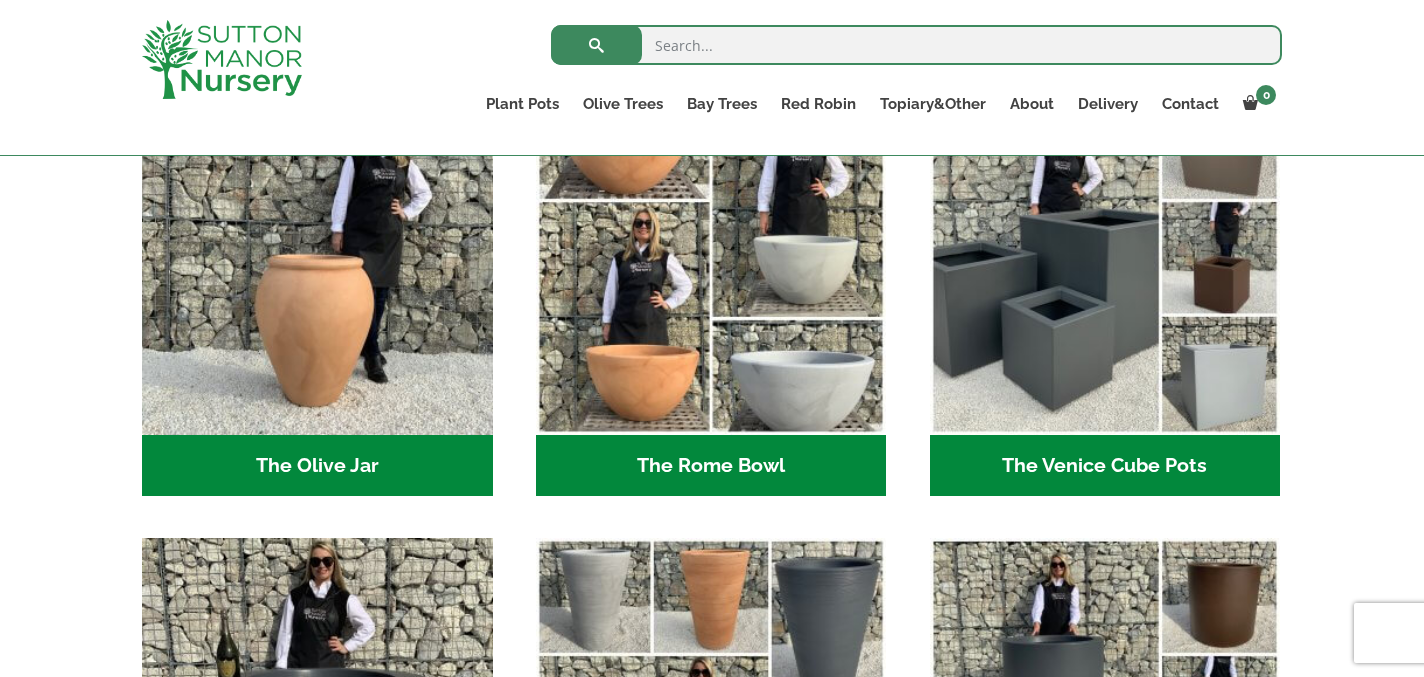 scroll, scrollTop: 1978, scrollLeft: 0, axis: vertical 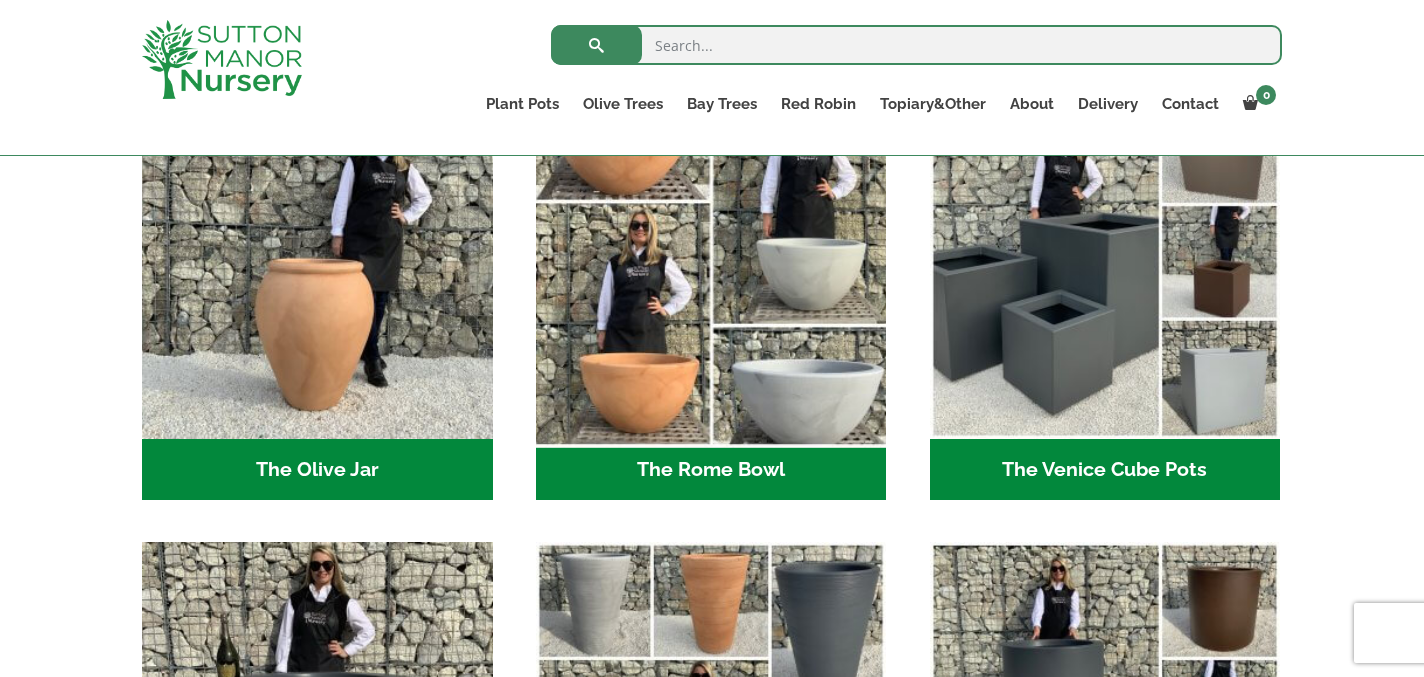 click at bounding box center (711, 264) 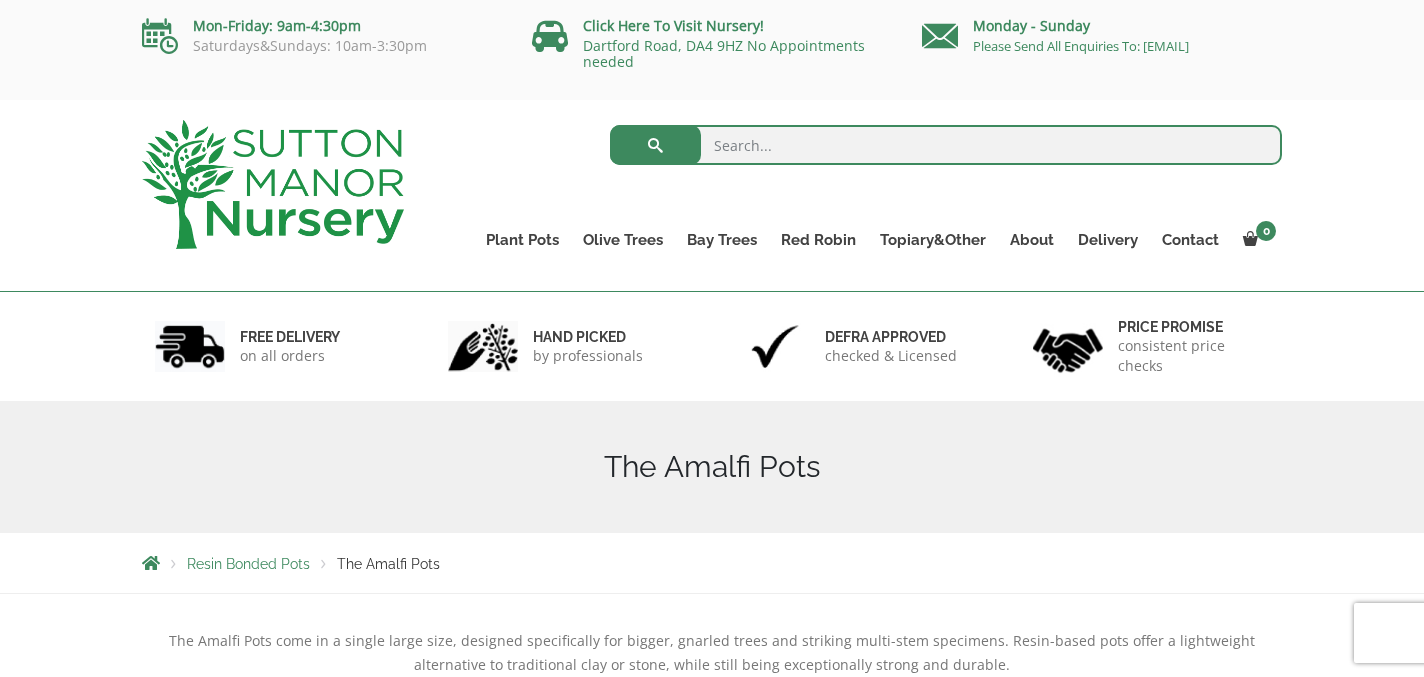 scroll, scrollTop: 48, scrollLeft: 0, axis: vertical 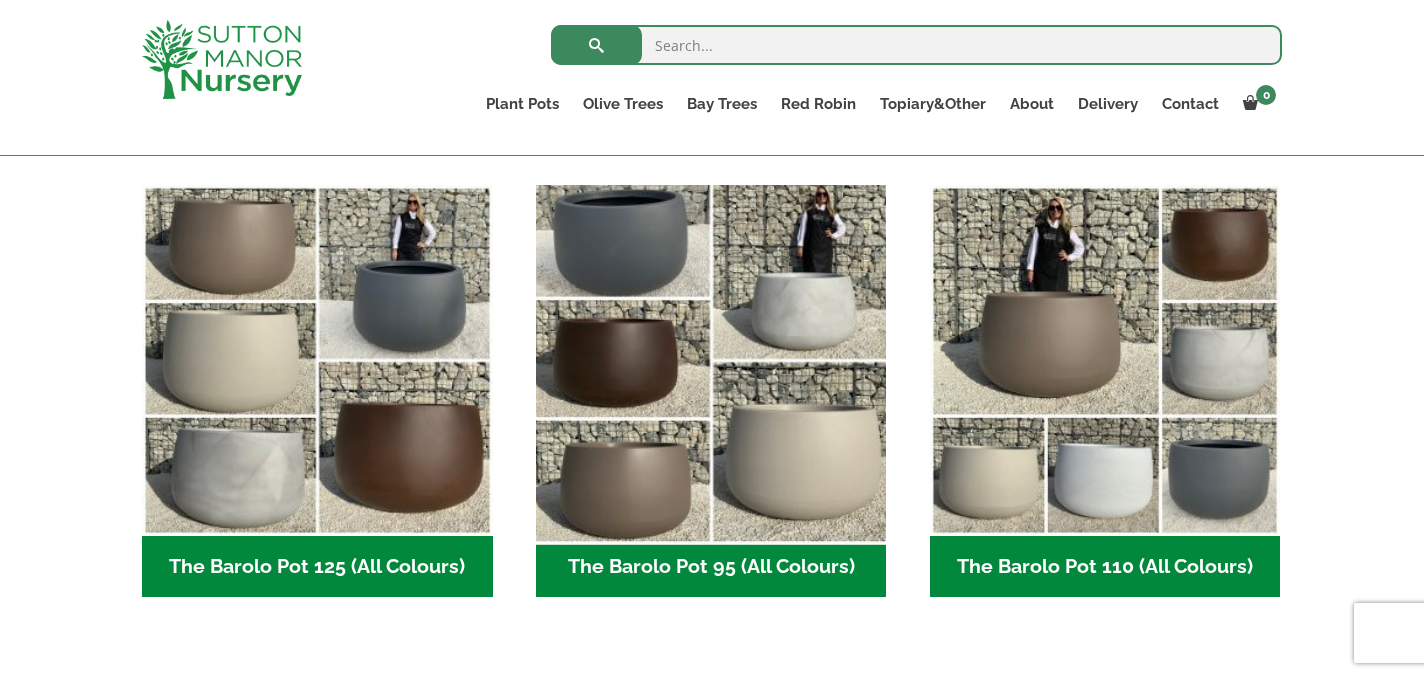 click at bounding box center (711, 361) 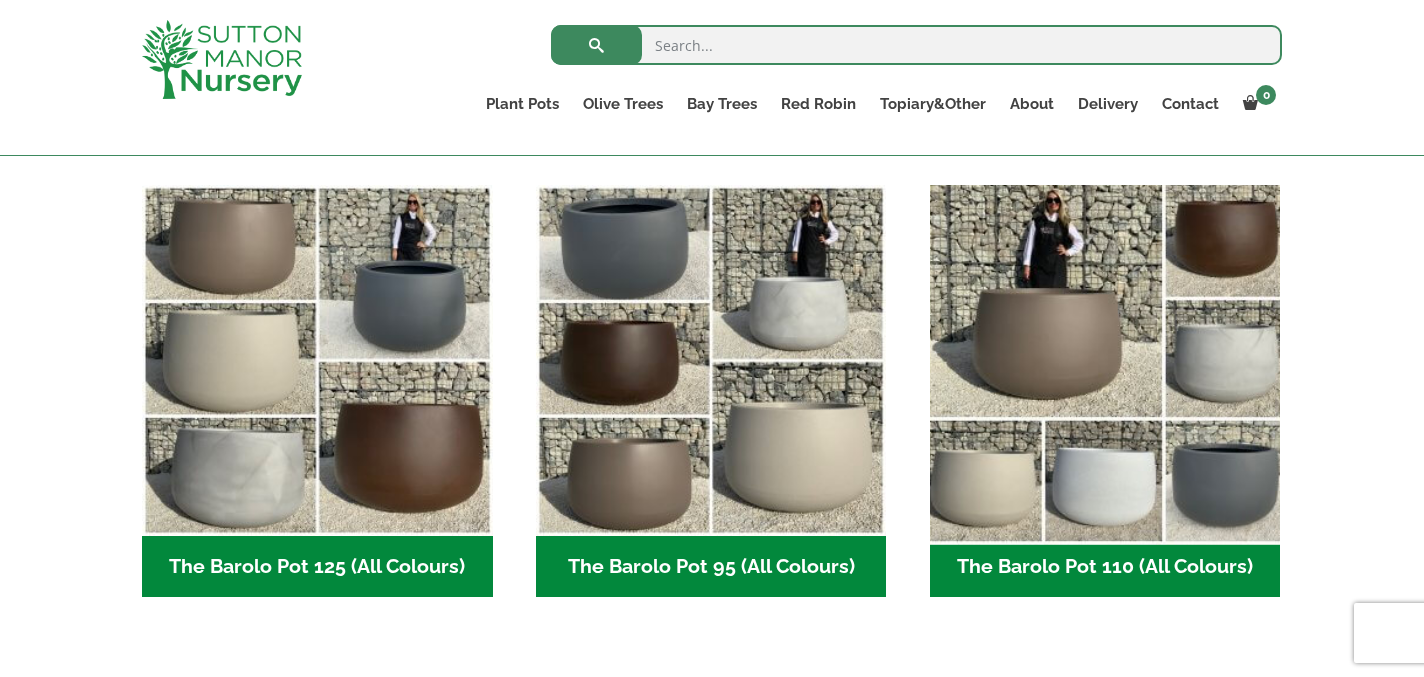 click at bounding box center (1105, 361) 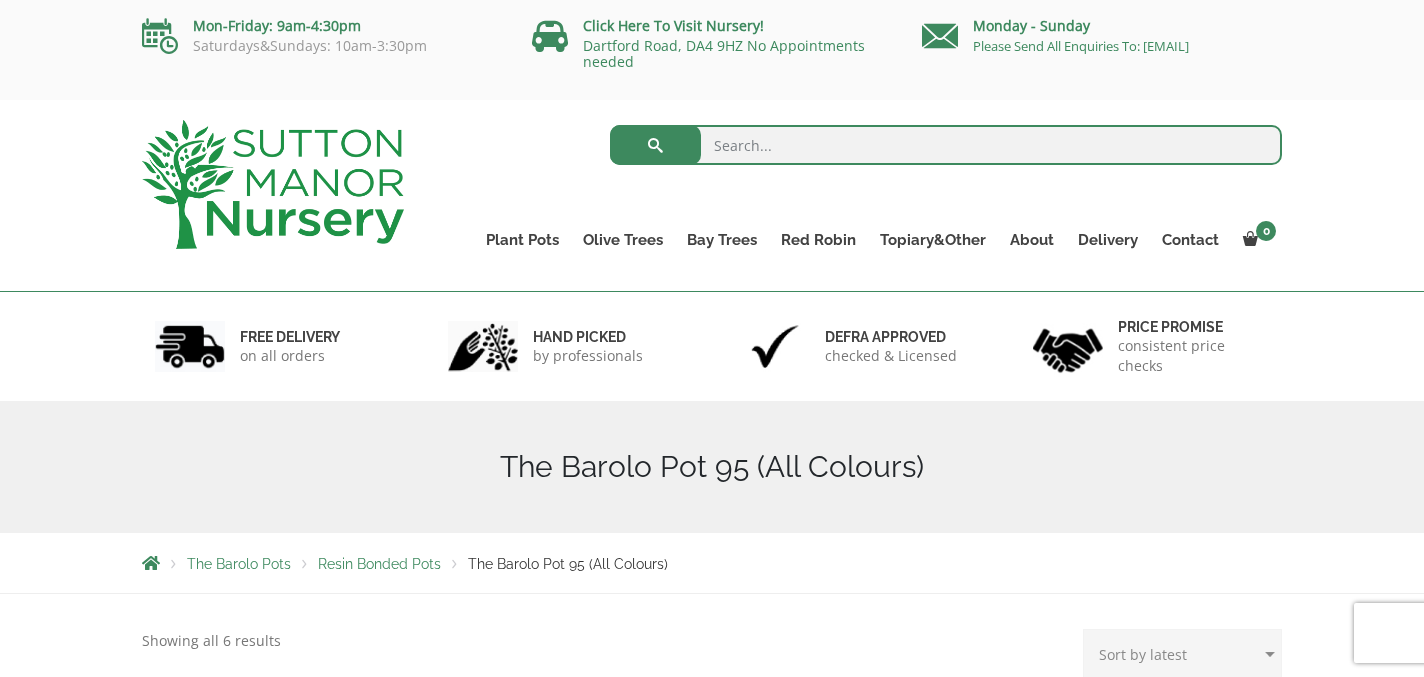 scroll, scrollTop: 66, scrollLeft: 0, axis: vertical 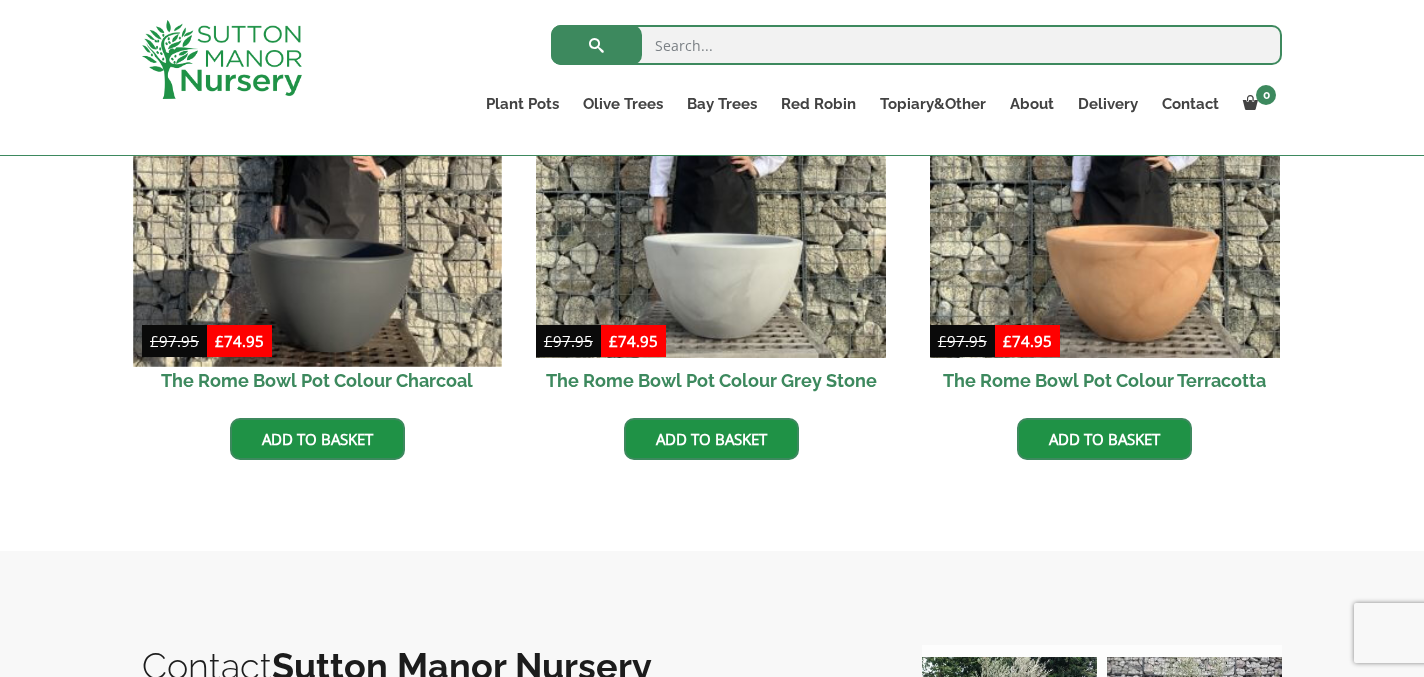 click at bounding box center (317, 182) 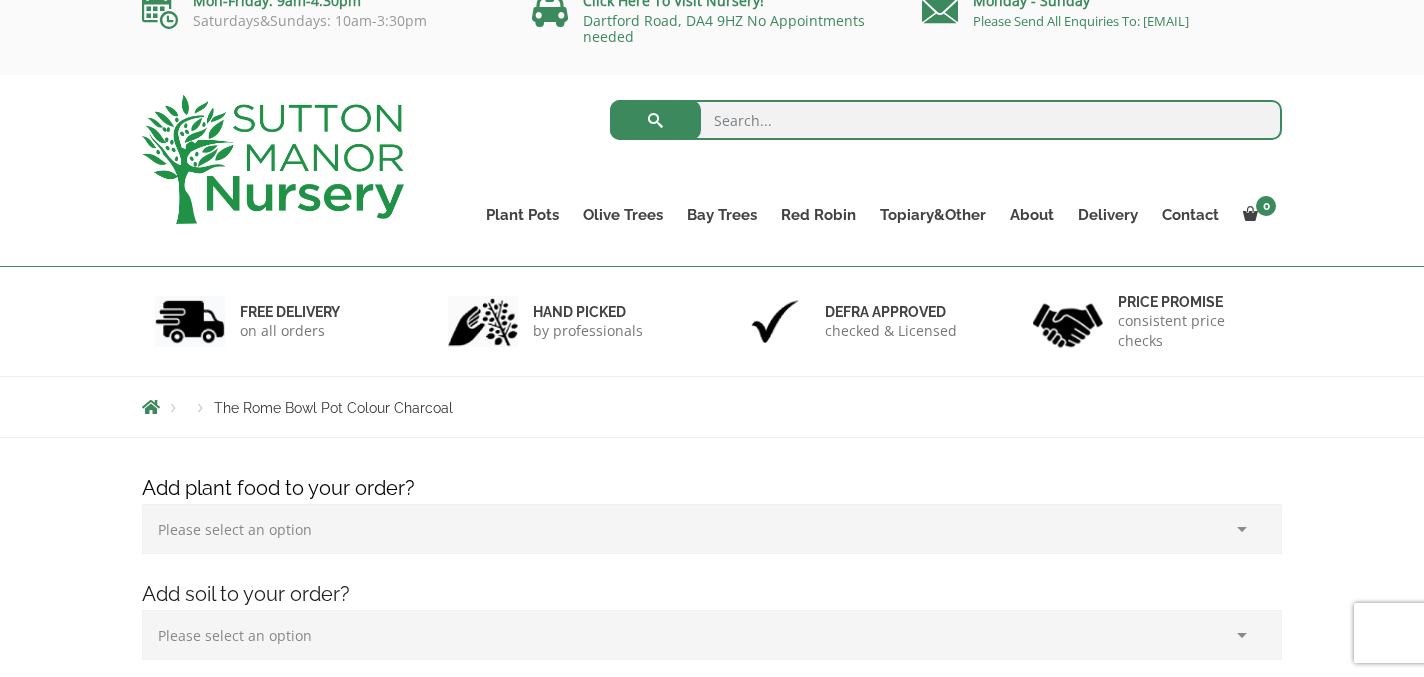 scroll, scrollTop: 95, scrollLeft: 0, axis: vertical 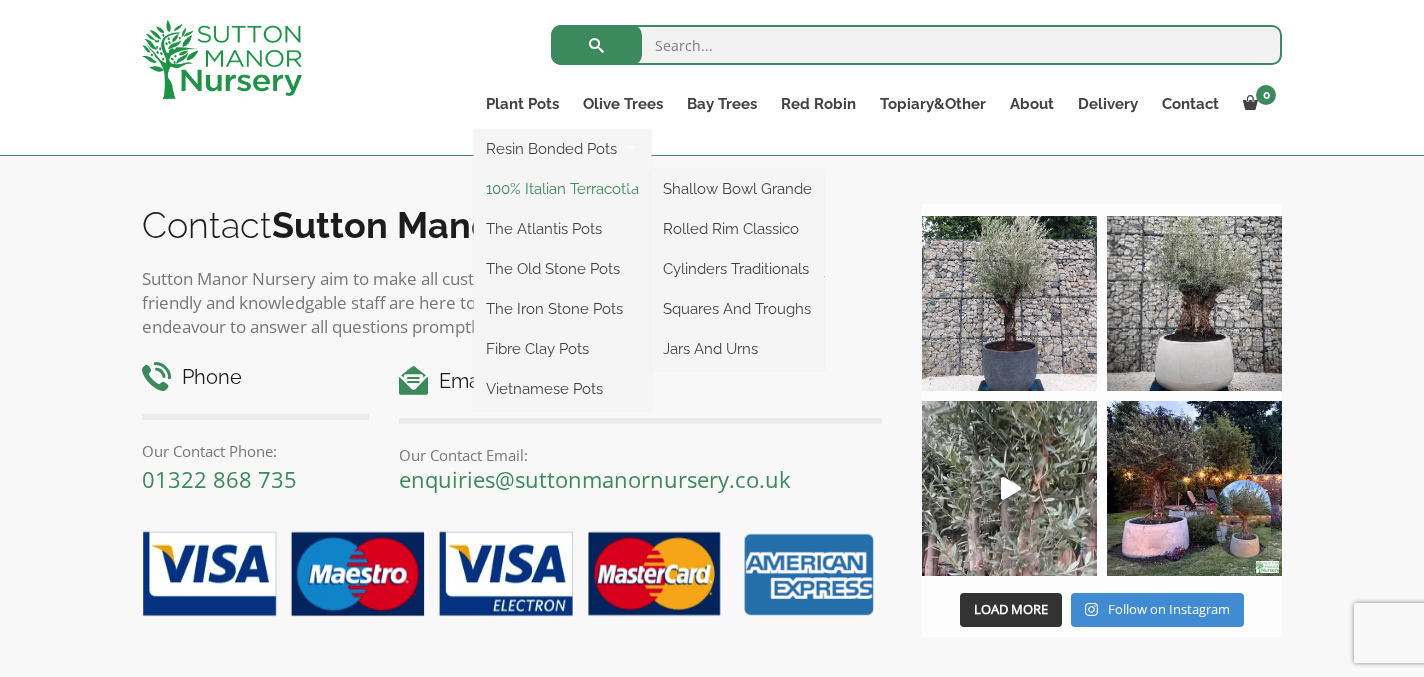 click on "100% Italian Terracotta" at bounding box center (562, 189) 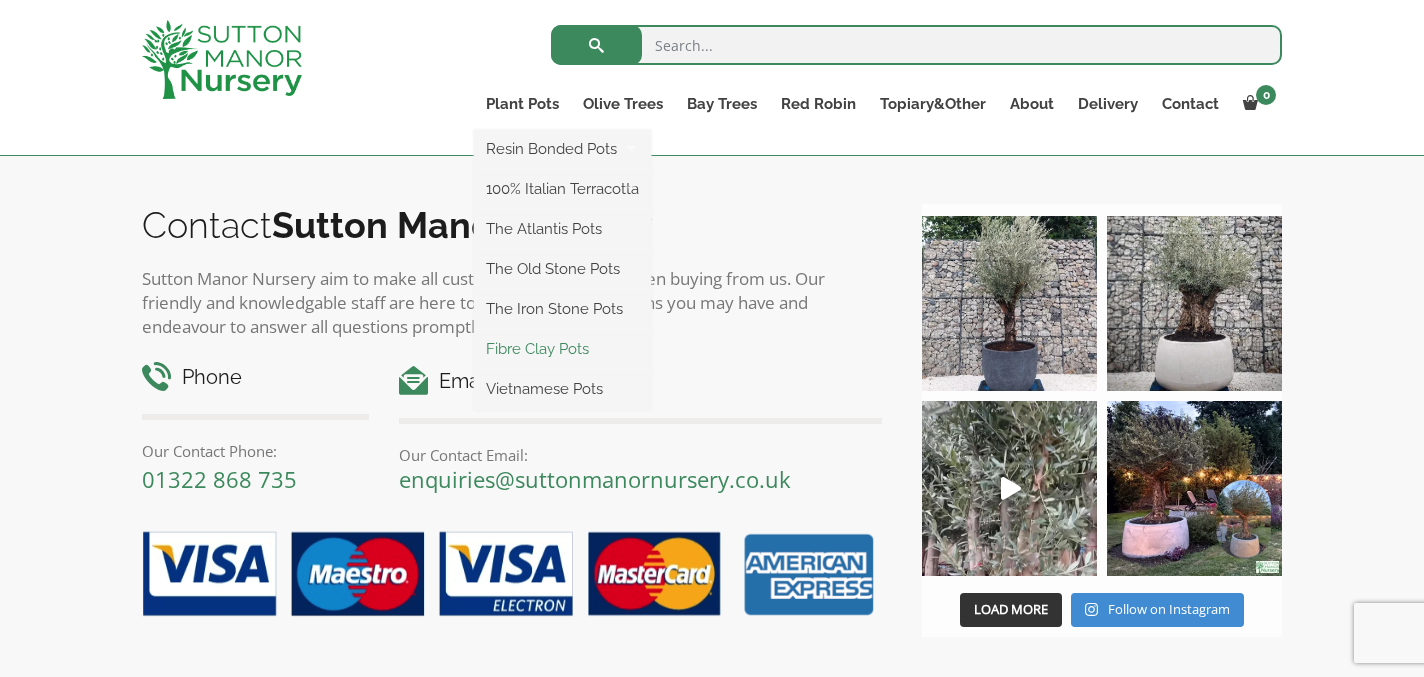 click on "Fibre Clay Pots" at bounding box center (562, 349) 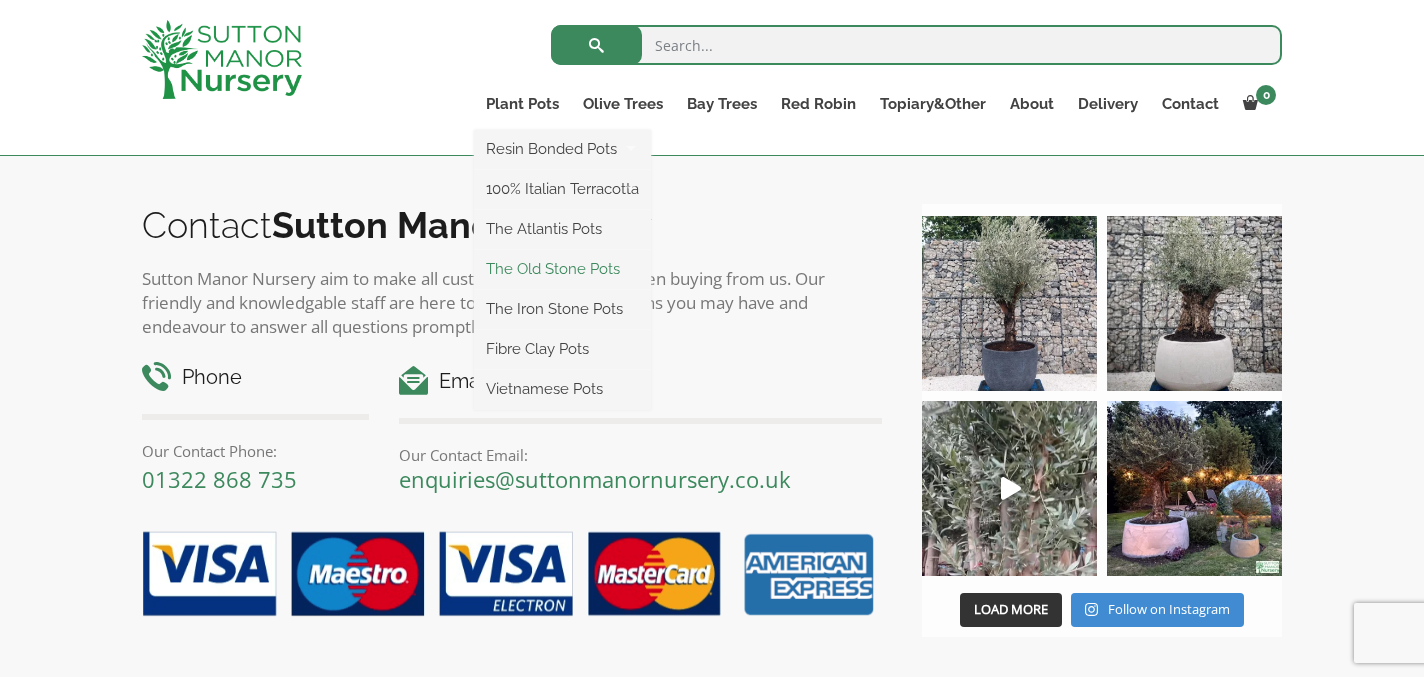 click on "The Old Stone Pots" at bounding box center (562, 269) 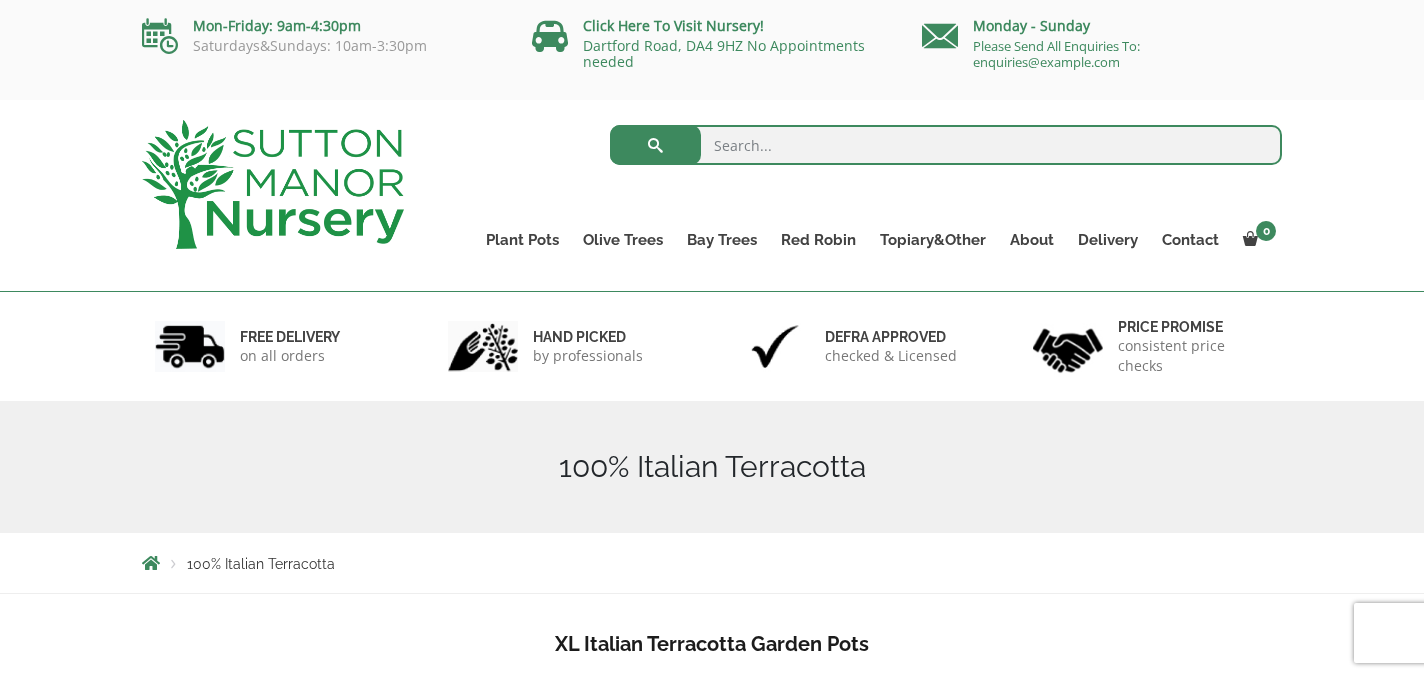 scroll, scrollTop: 0, scrollLeft: 0, axis: both 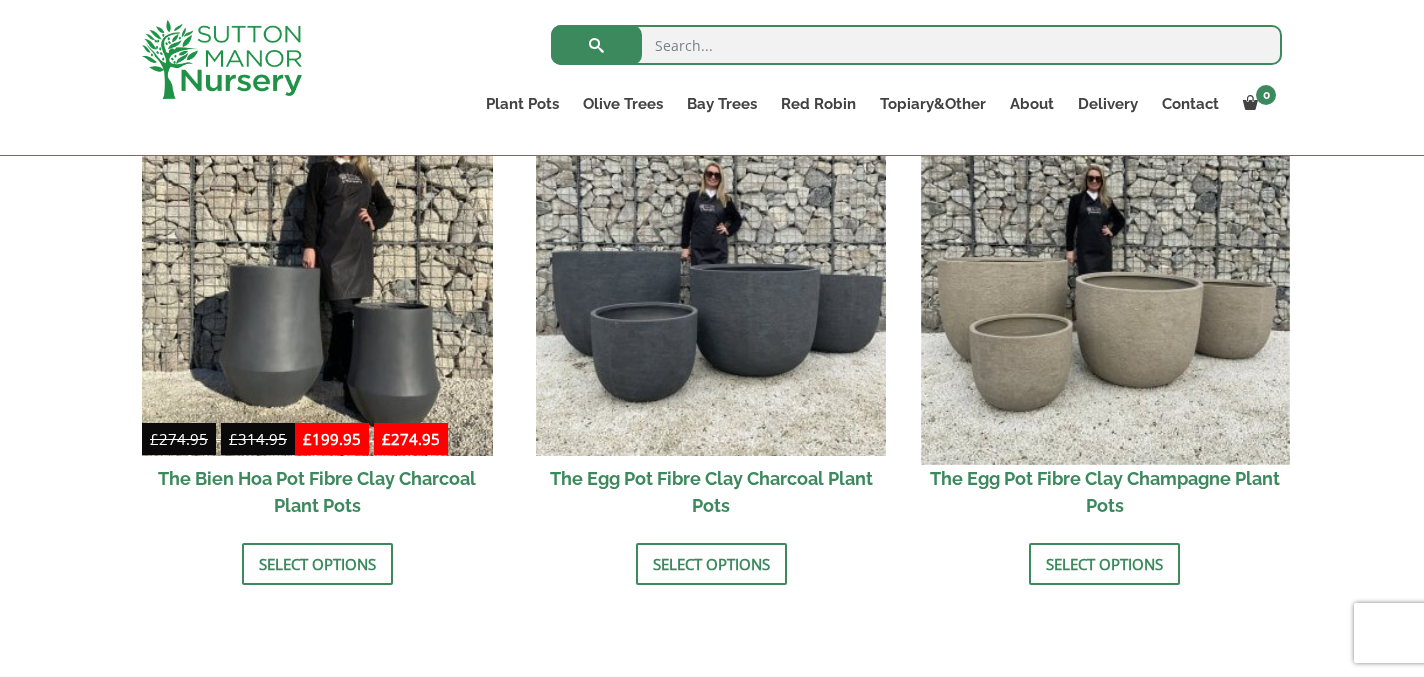 click at bounding box center [1105, 280] 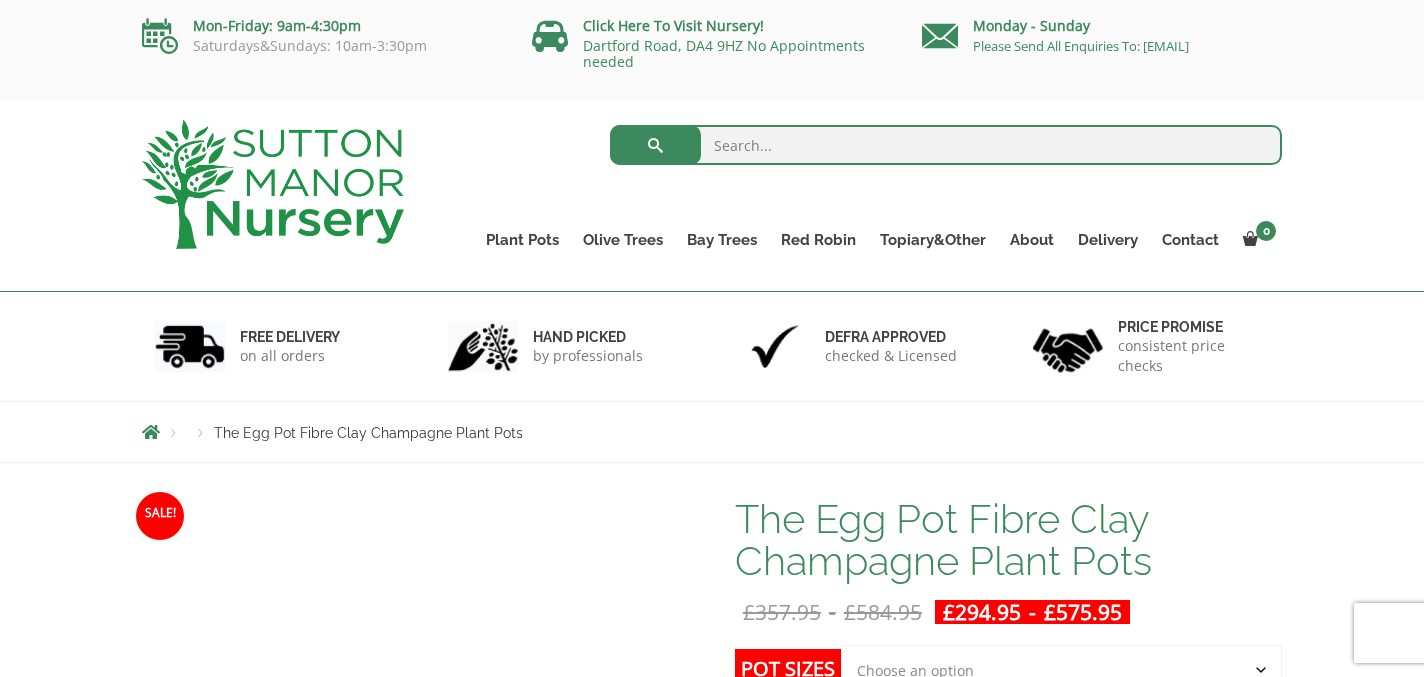 scroll, scrollTop: 0, scrollLeft: 0, axis: both 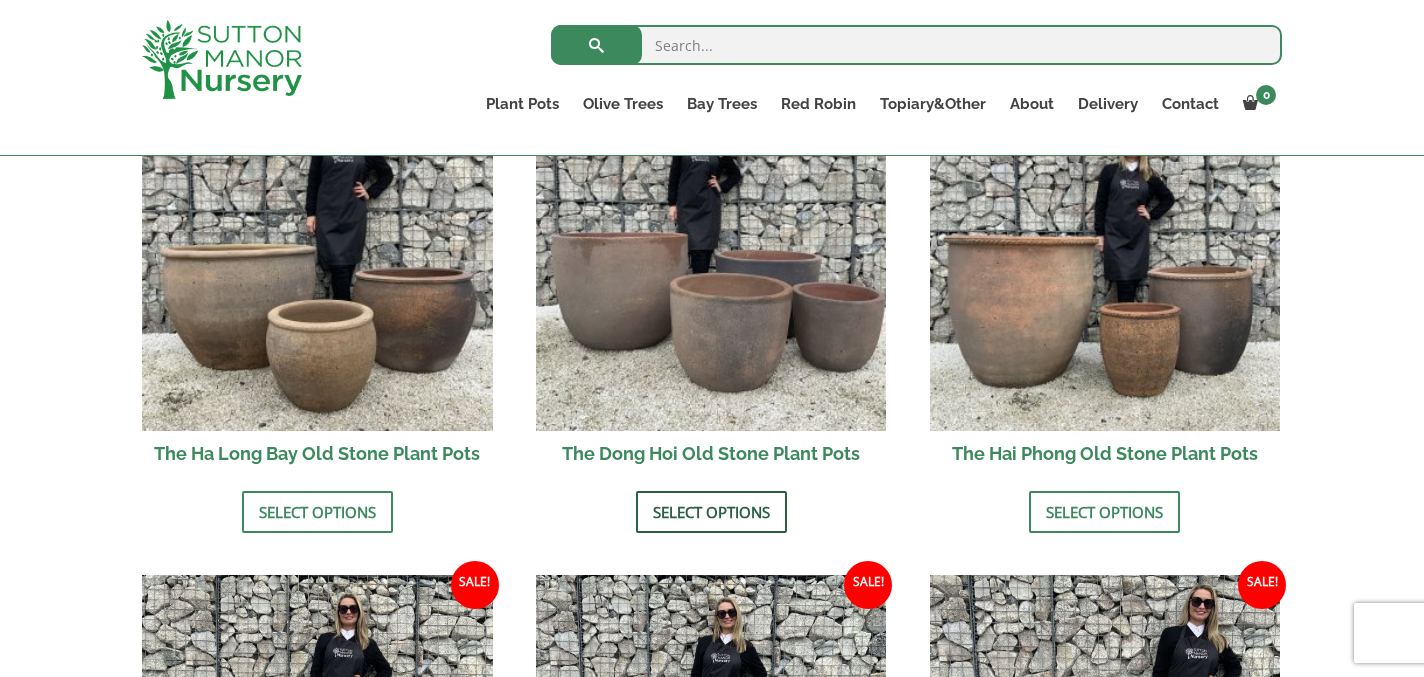 click on "Select options" at bounding box center [711, 512] 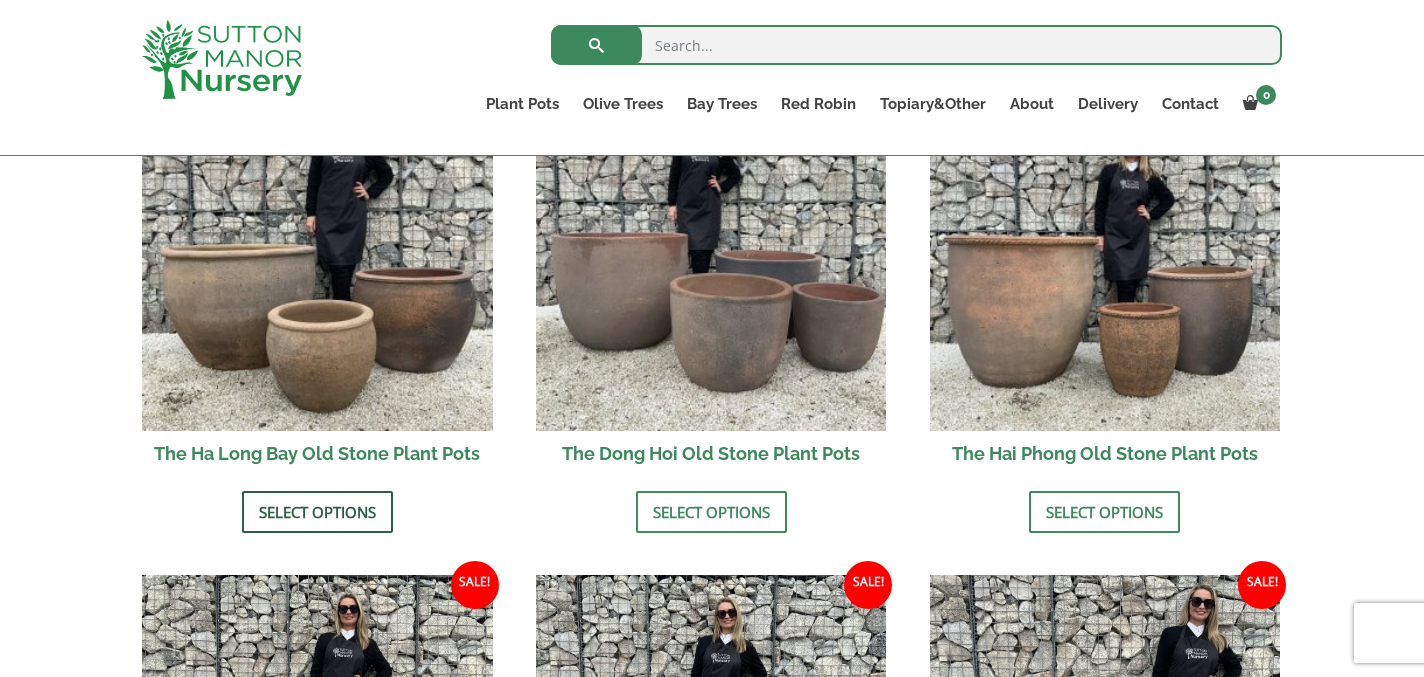 click on "Select options" at bounding box center [317, 512] 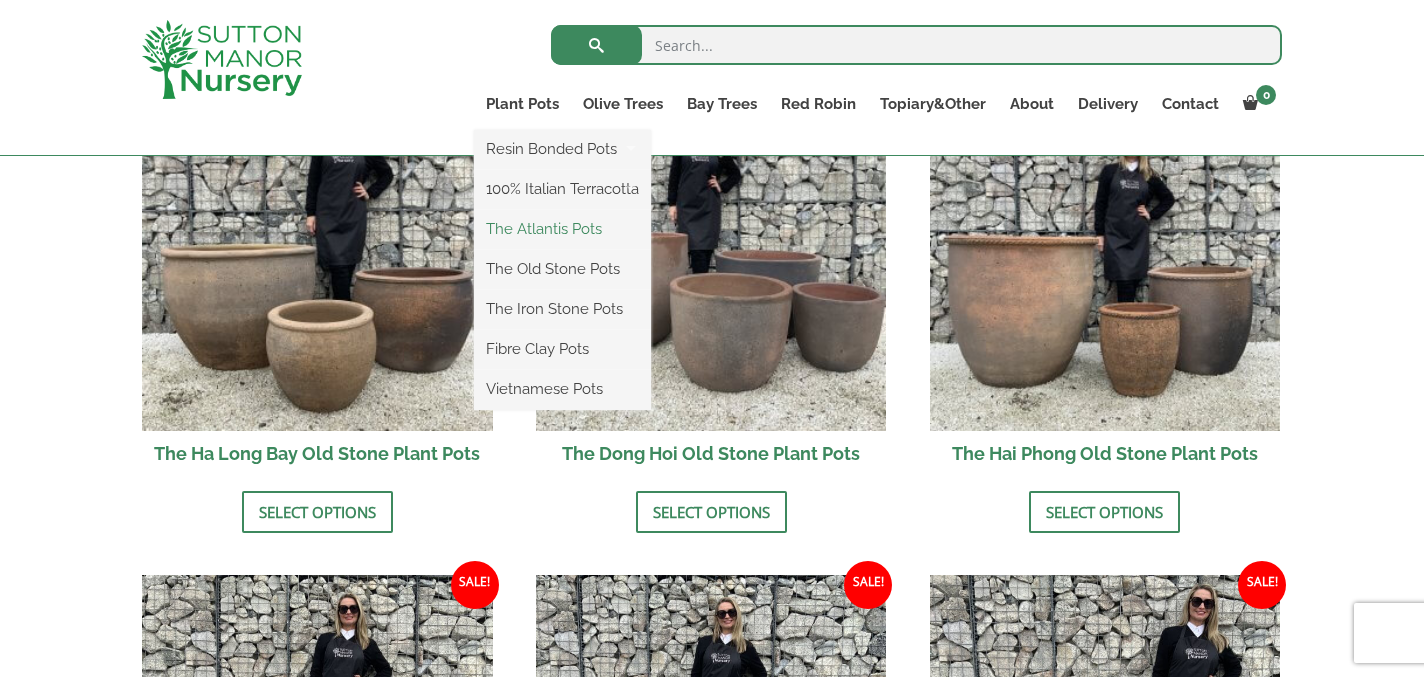 click on "The Atlantis Pots" at bounding box center (562, 229) 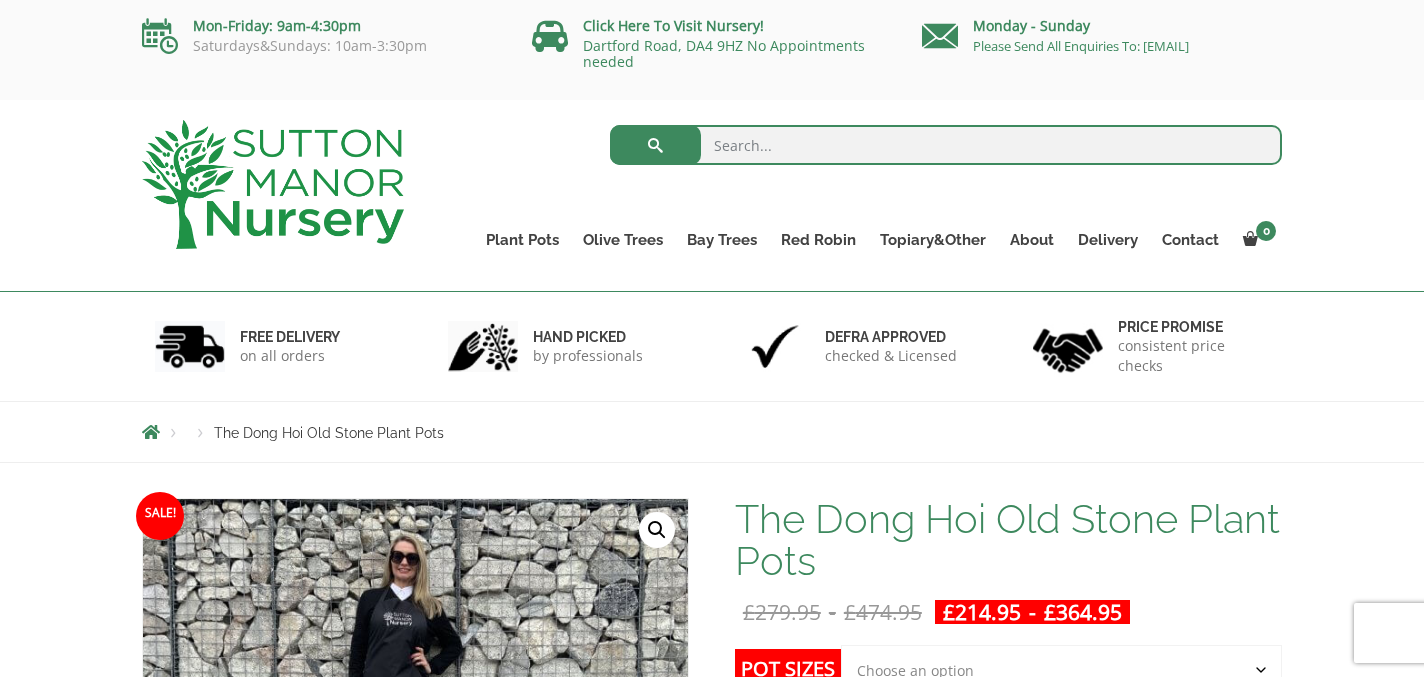 scroll, scrollTop: 181, scrollLeft: 0, axis: vertical 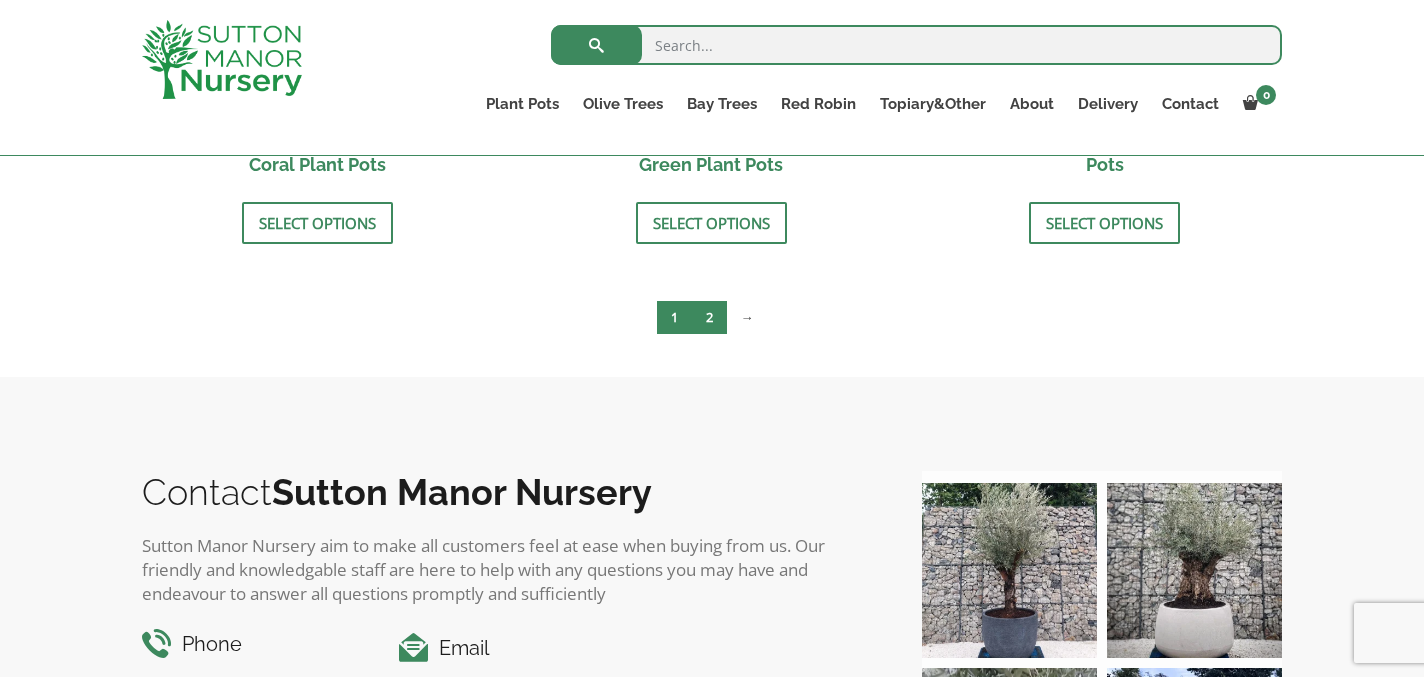 click on "2" at bounding box center (709, 317) 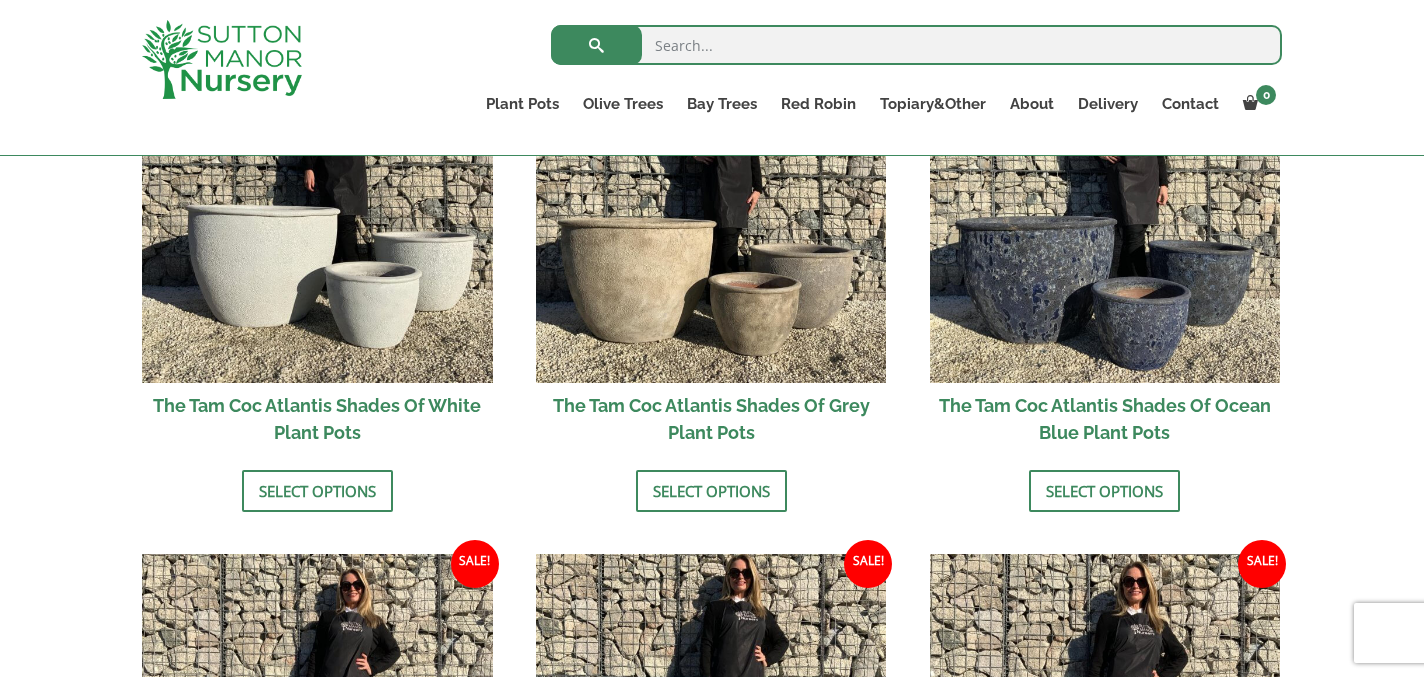 scroll, scrollTop: 1320, scrollLeft: 0, axis: vertical 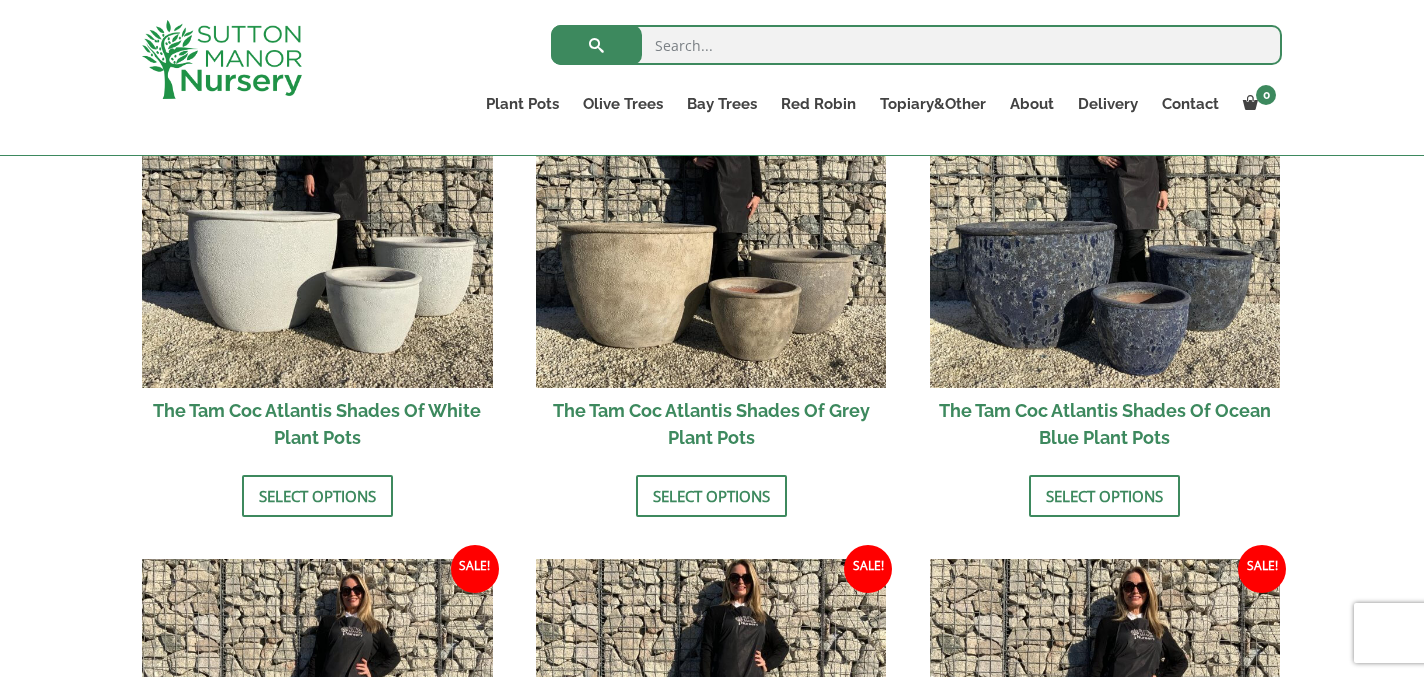 click on "The Tam Coc Atlantis Shades Of Grey Plant Pots" at bounding box center [711, 424] 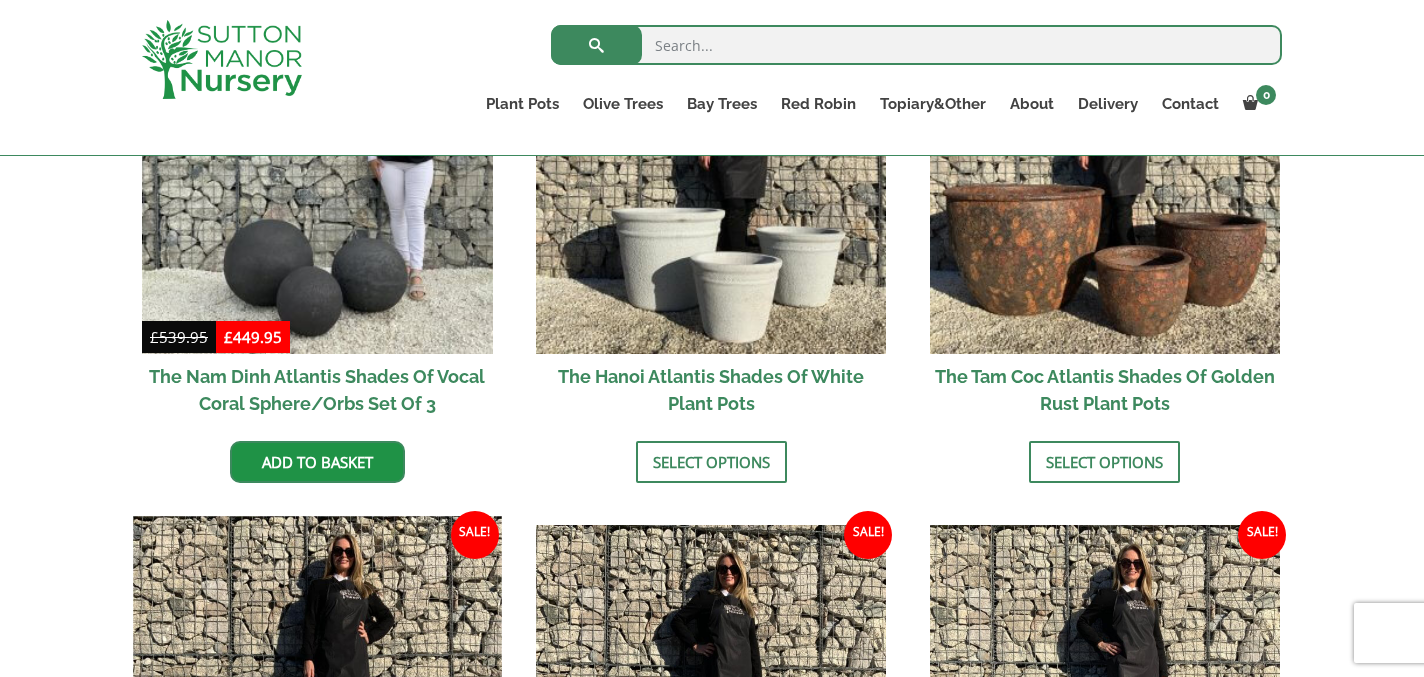 scroll, scrollTop: 817, scrollLeft: 0, axis: vertical 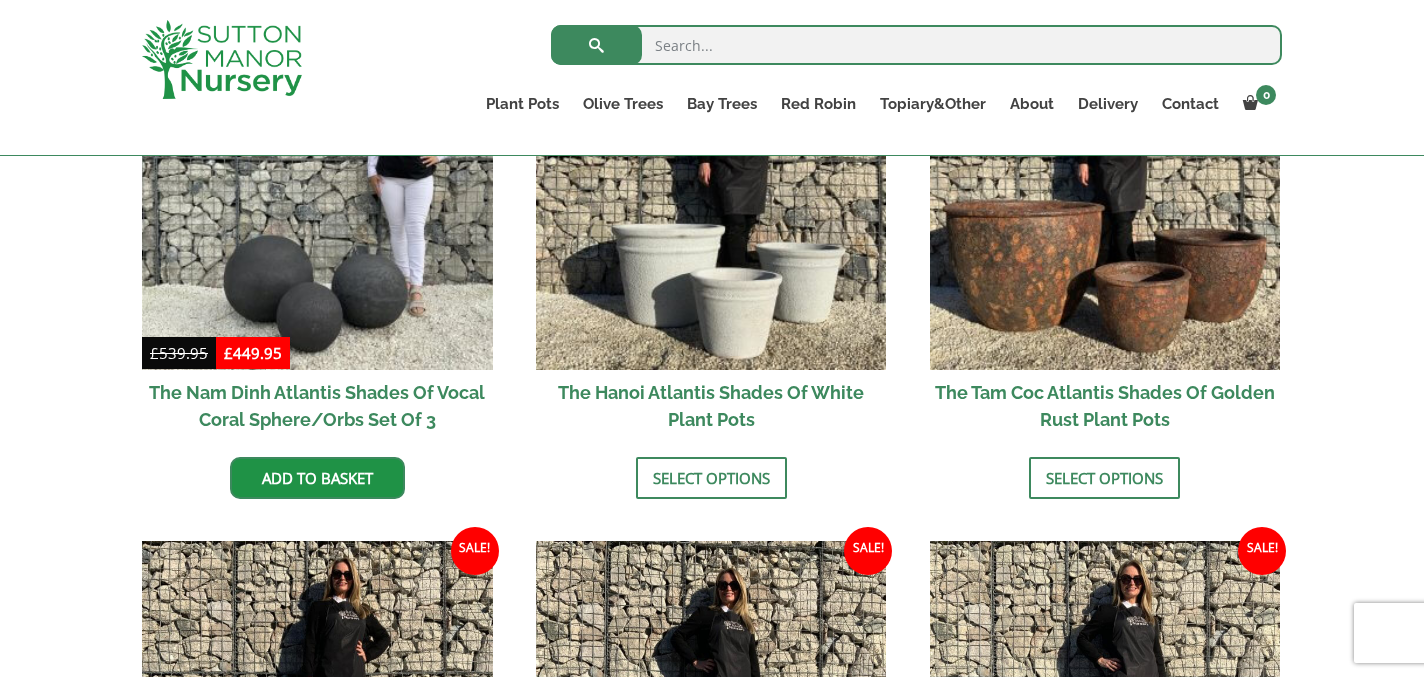 click on "The Tam Coc Atlantis Shades Of Golden Rust Plant Pots" at bounding box center [1105, 406] 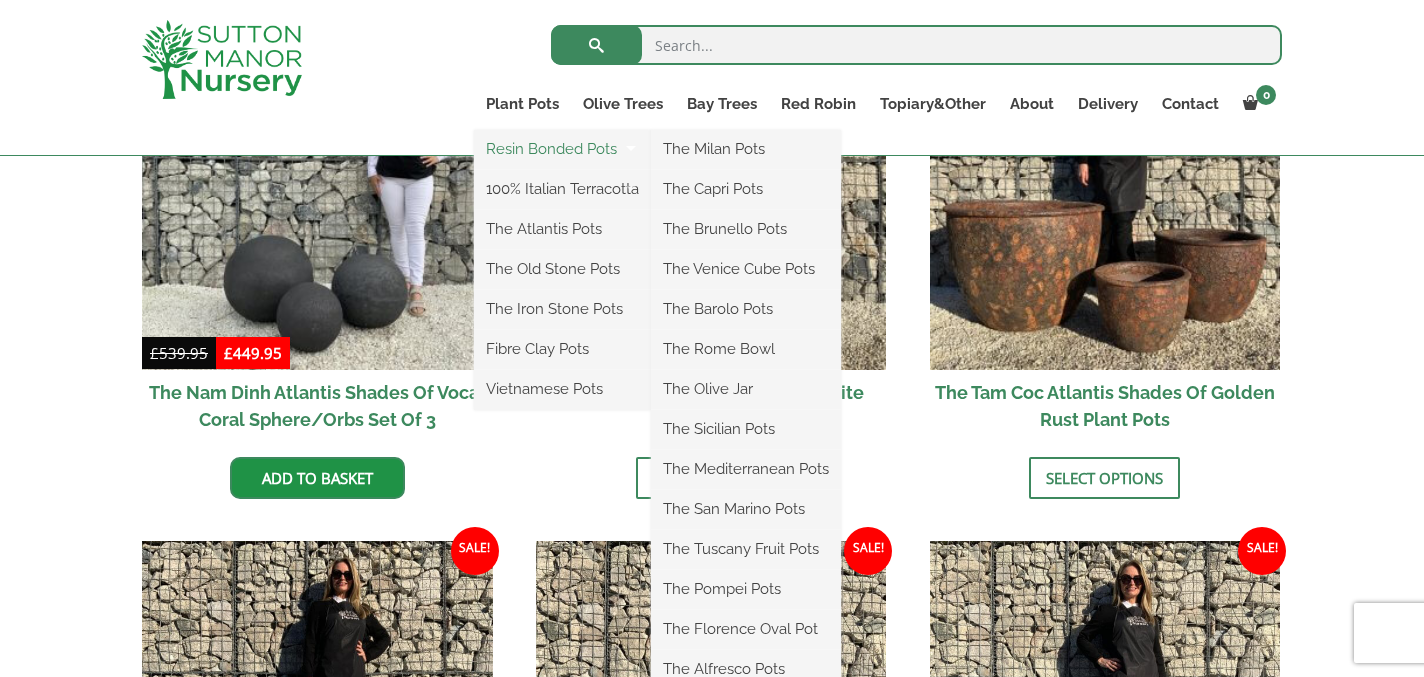 click on "Resin Bonded Pots" at bounding box center (562, 149) 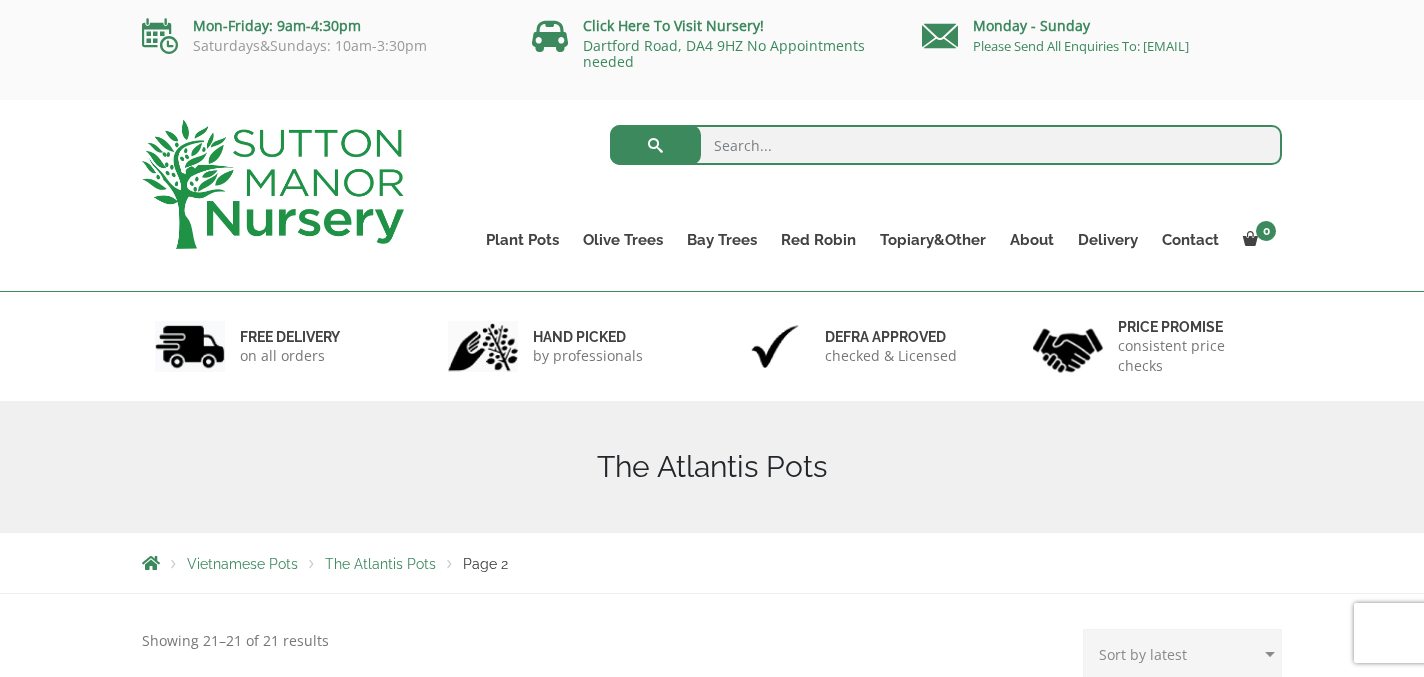 scroll, scrollTop: 0, scrollLeft: 0, axis: both 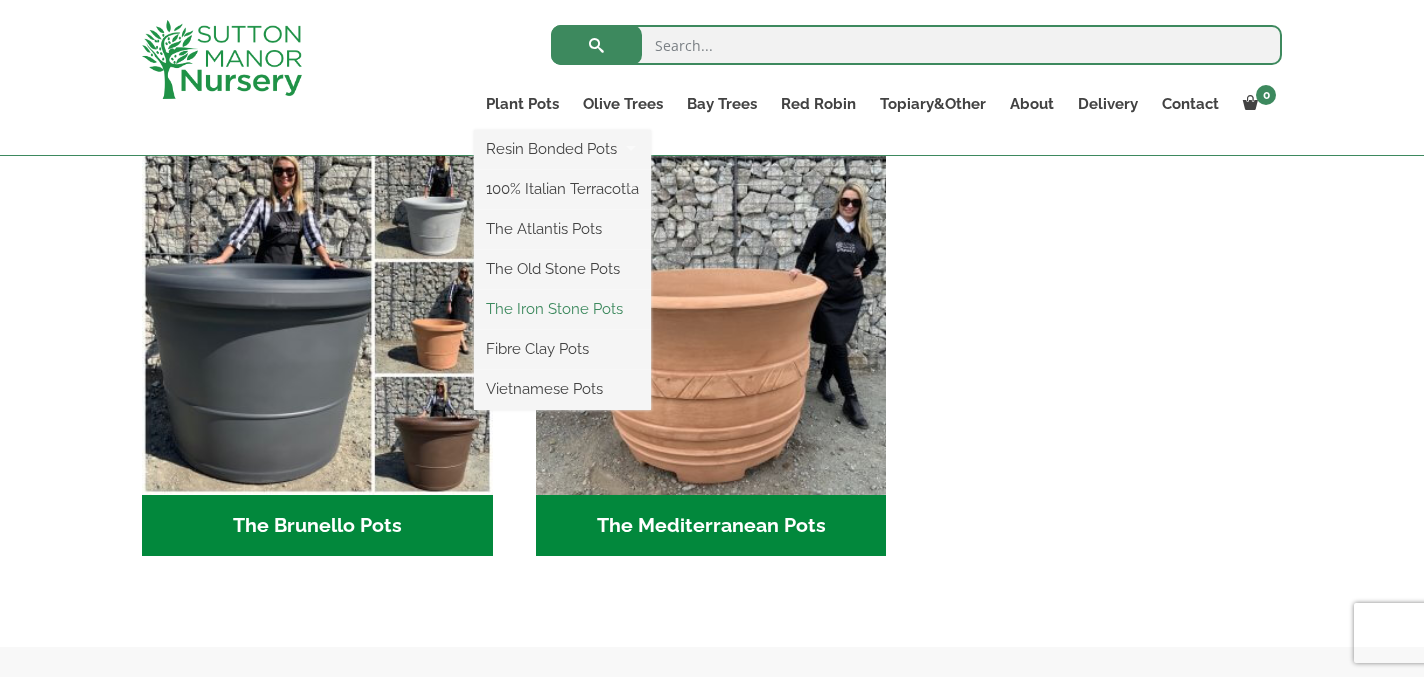 click on "The Iron Stone Pots" at bounding box center [562, 309] 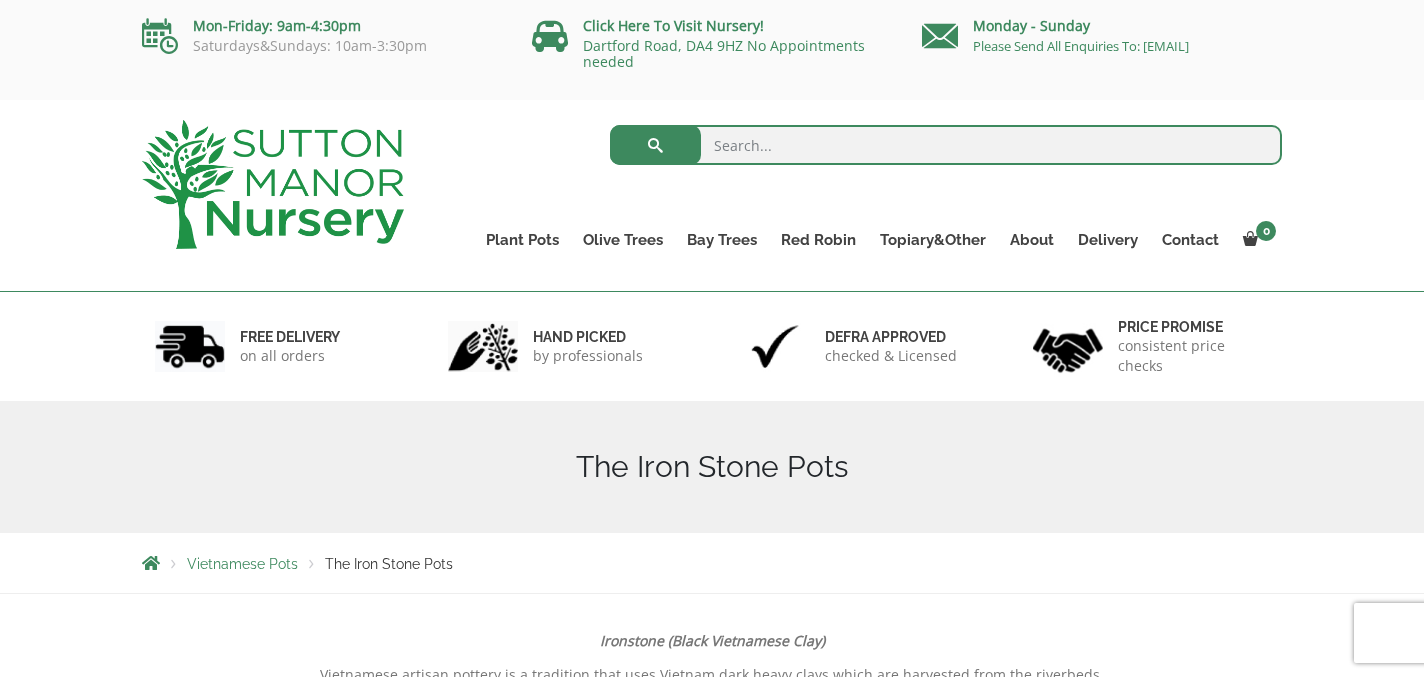 scroll, scrollTop: 0, scrollLeft: 0, axis: both 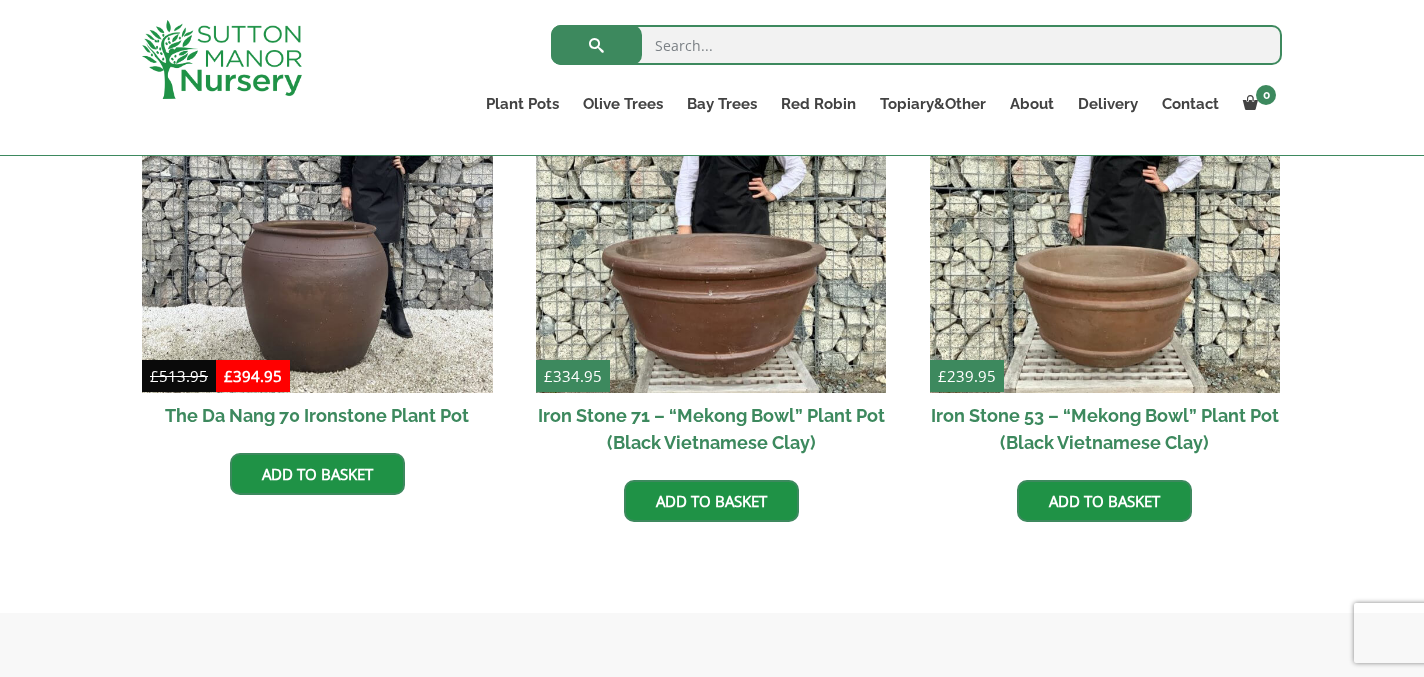 click on "Iron Stone 71 – “Mekong Bowl” Plant Pot (Black Vietnamese Clay)" at bounding box center (711, 429) 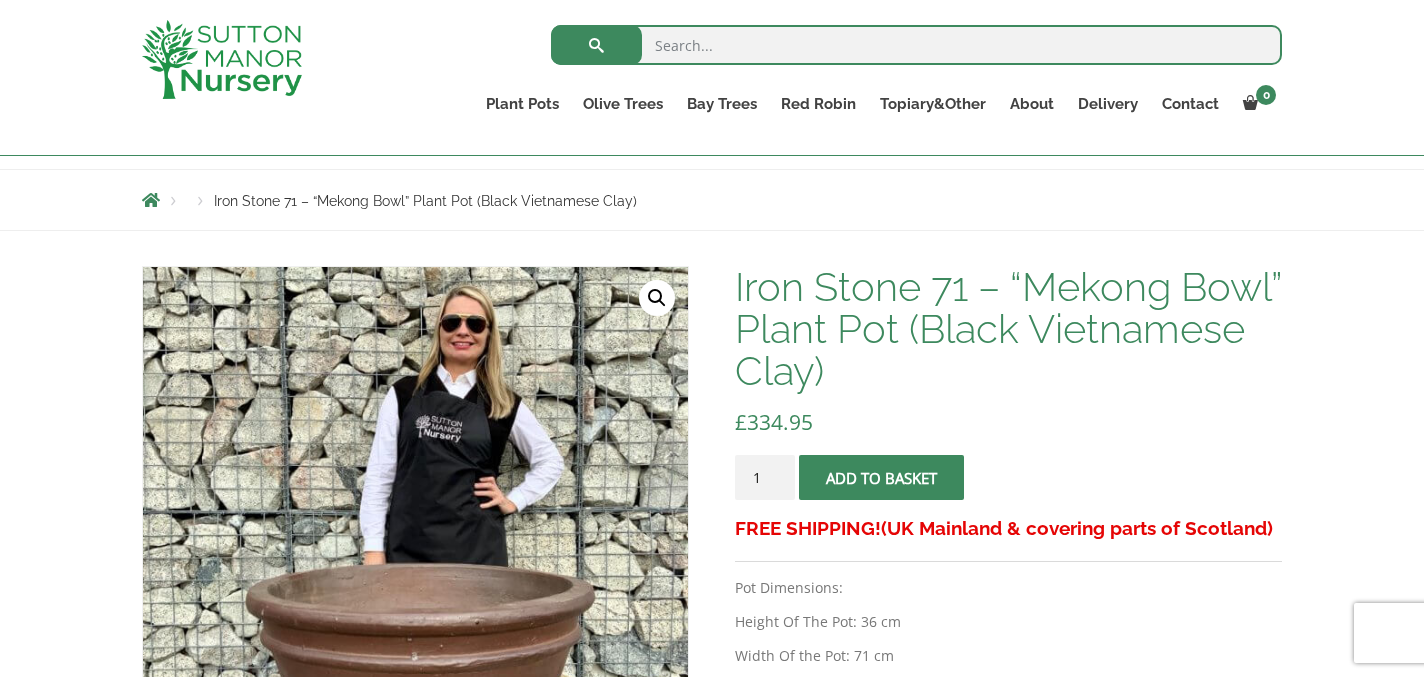 scroll, scrollTop: 459, scrollLeft: 0, axis: vertical 